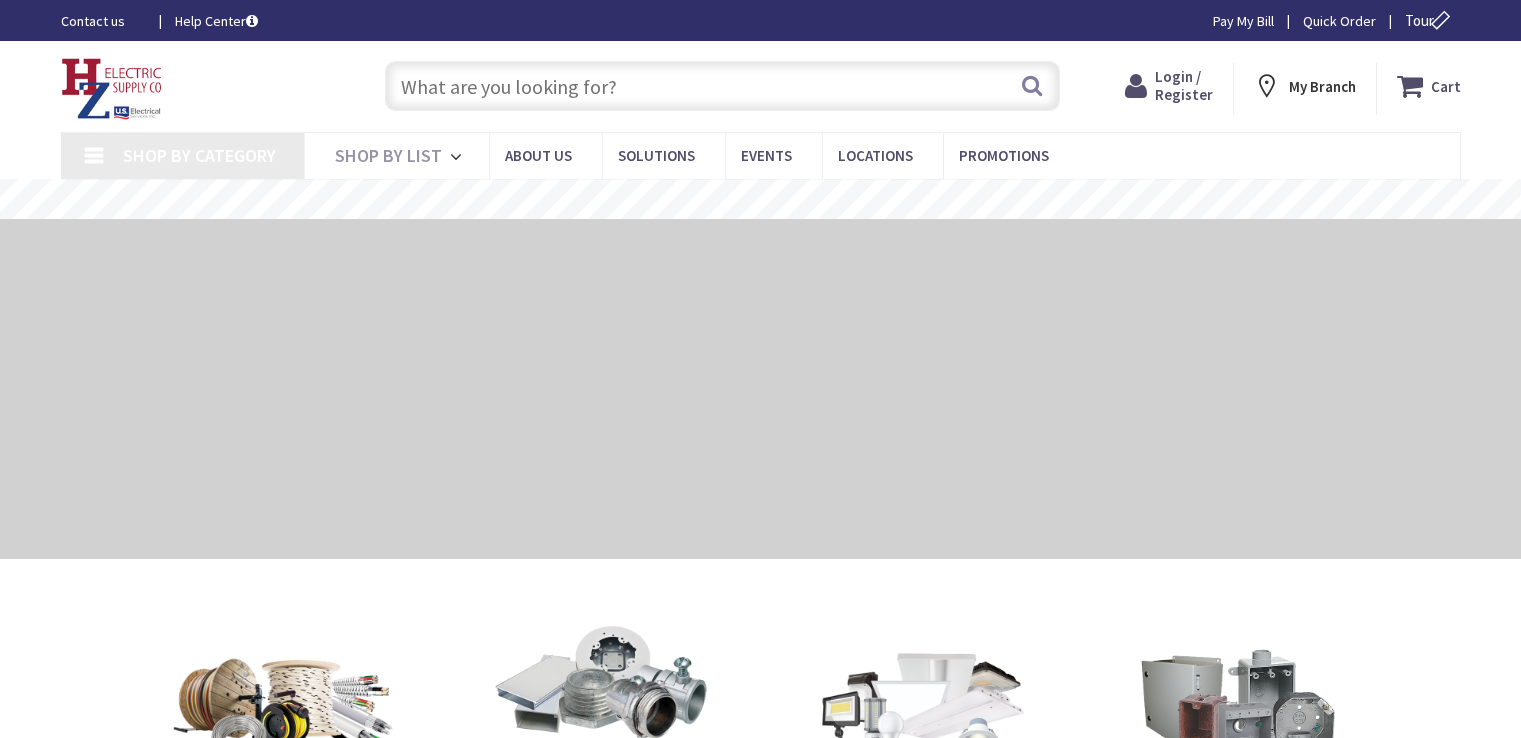 scroll, scrollTop: 0, scrollLeft: 0, axis: both 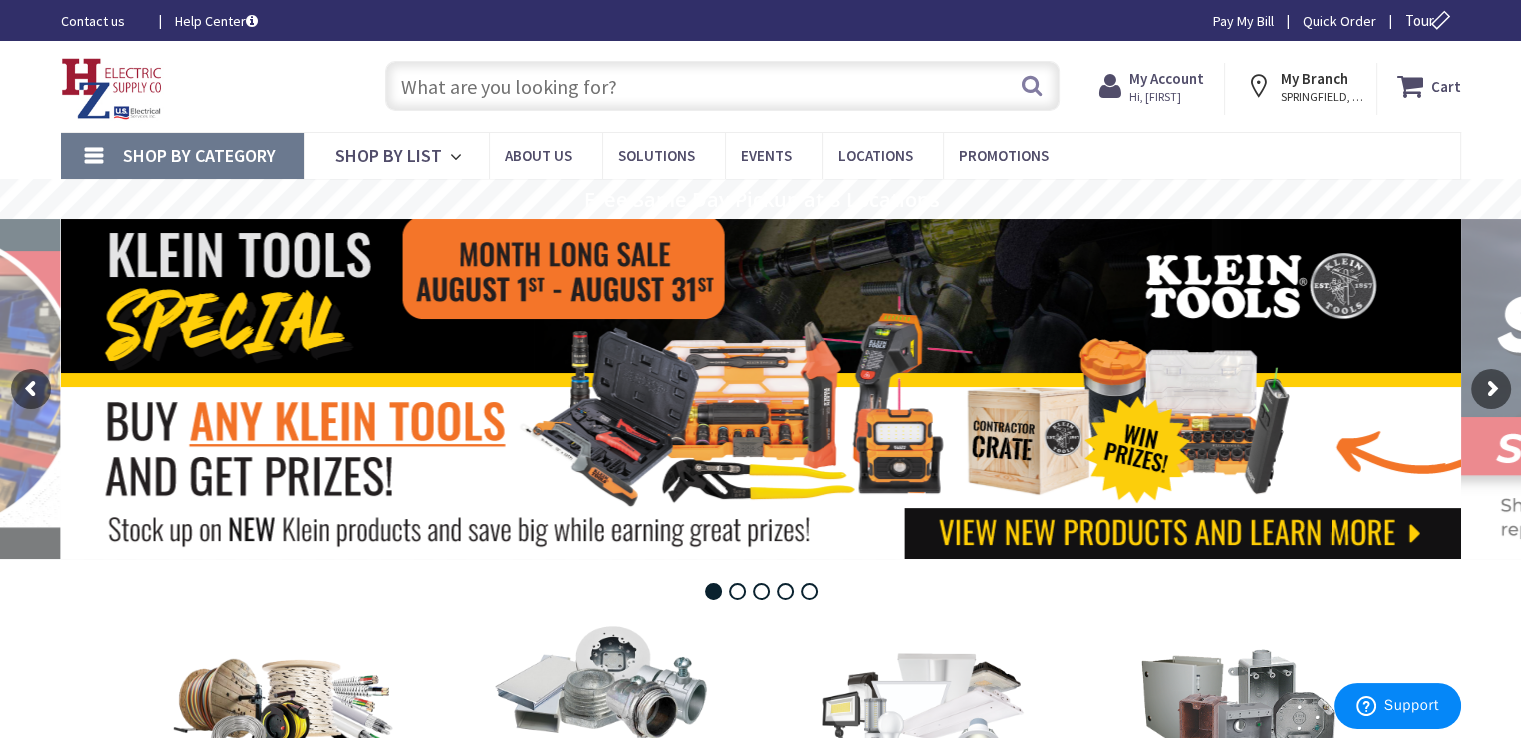 click at bounding box center [722, 86] 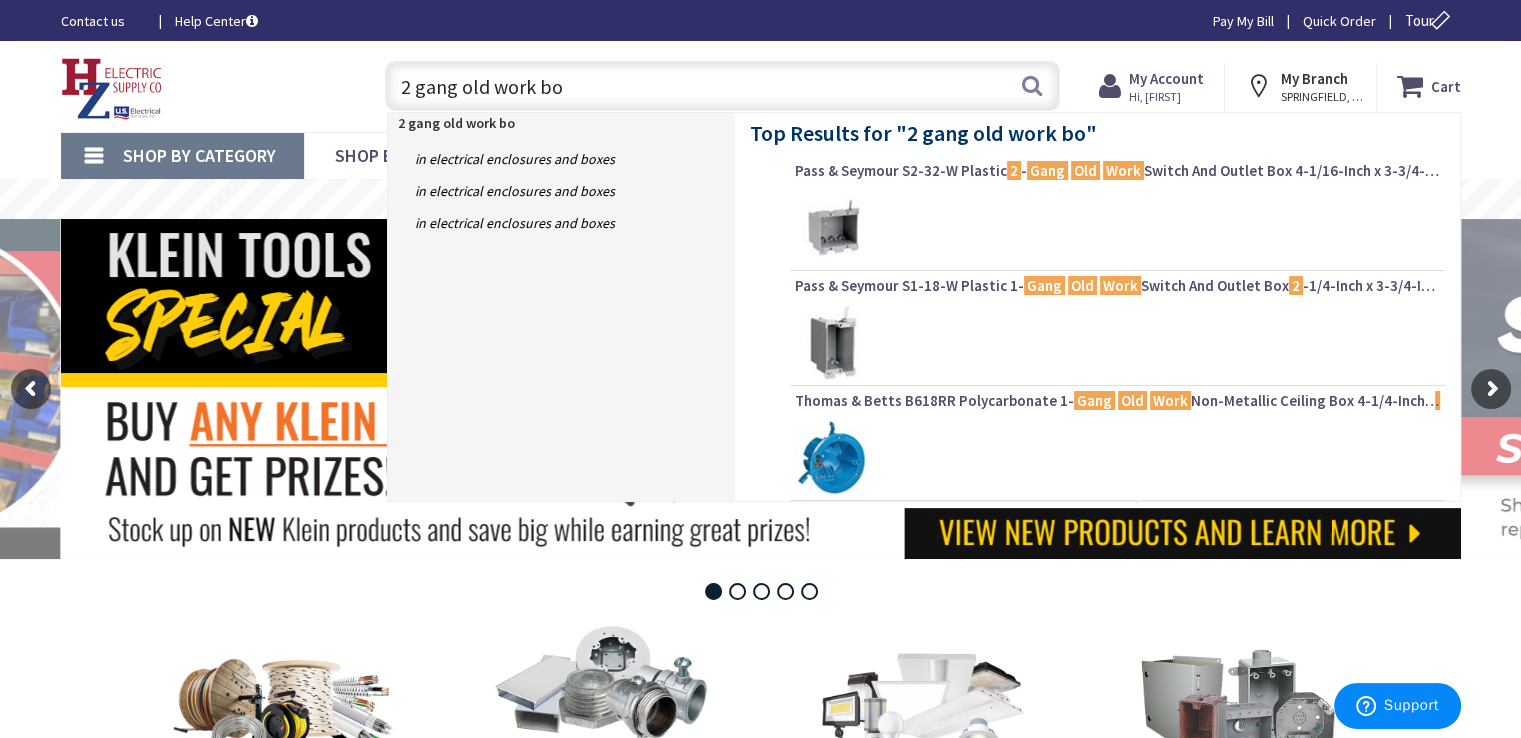 type on "2 gang old work box" 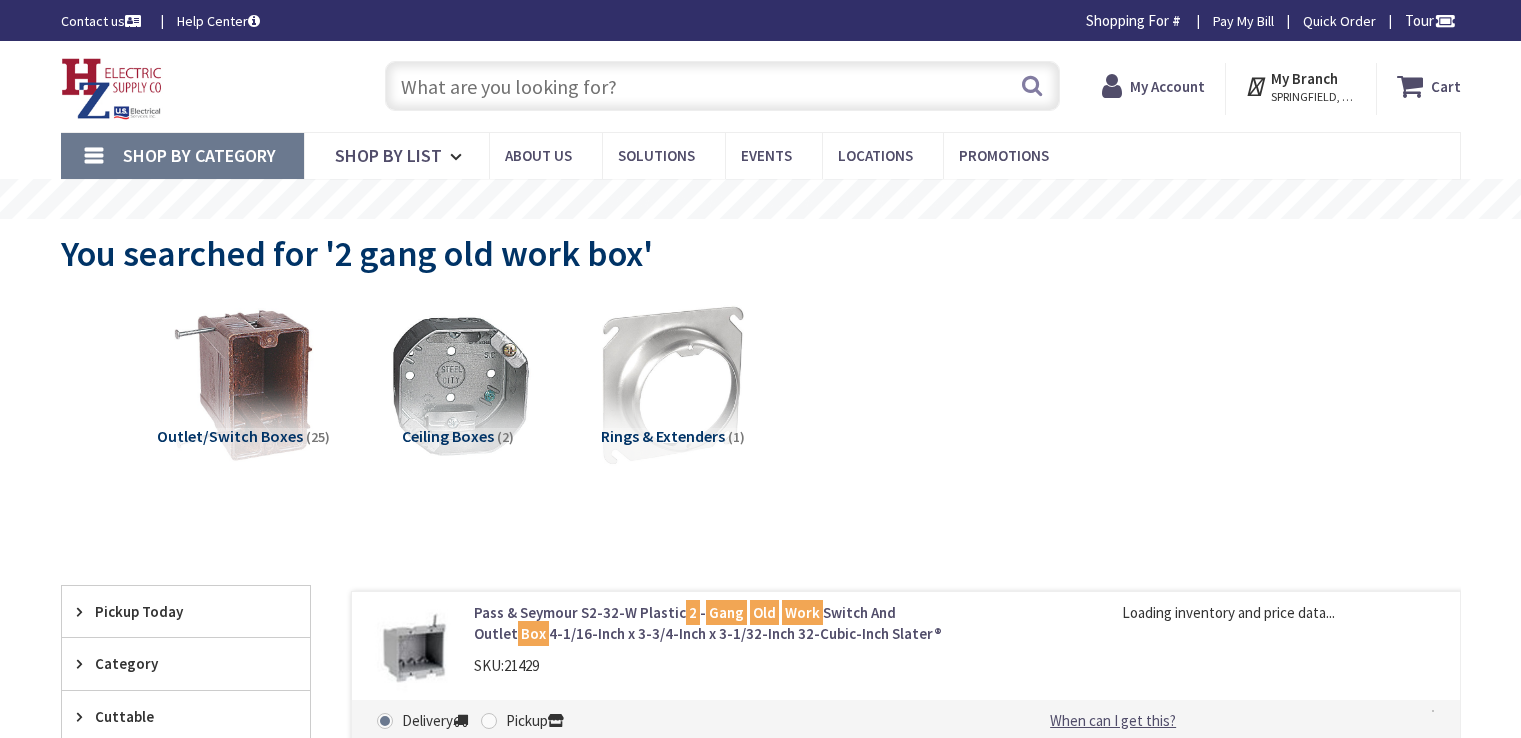 scroll, scrollTop: 0, scrollLeft: 0, axis: both 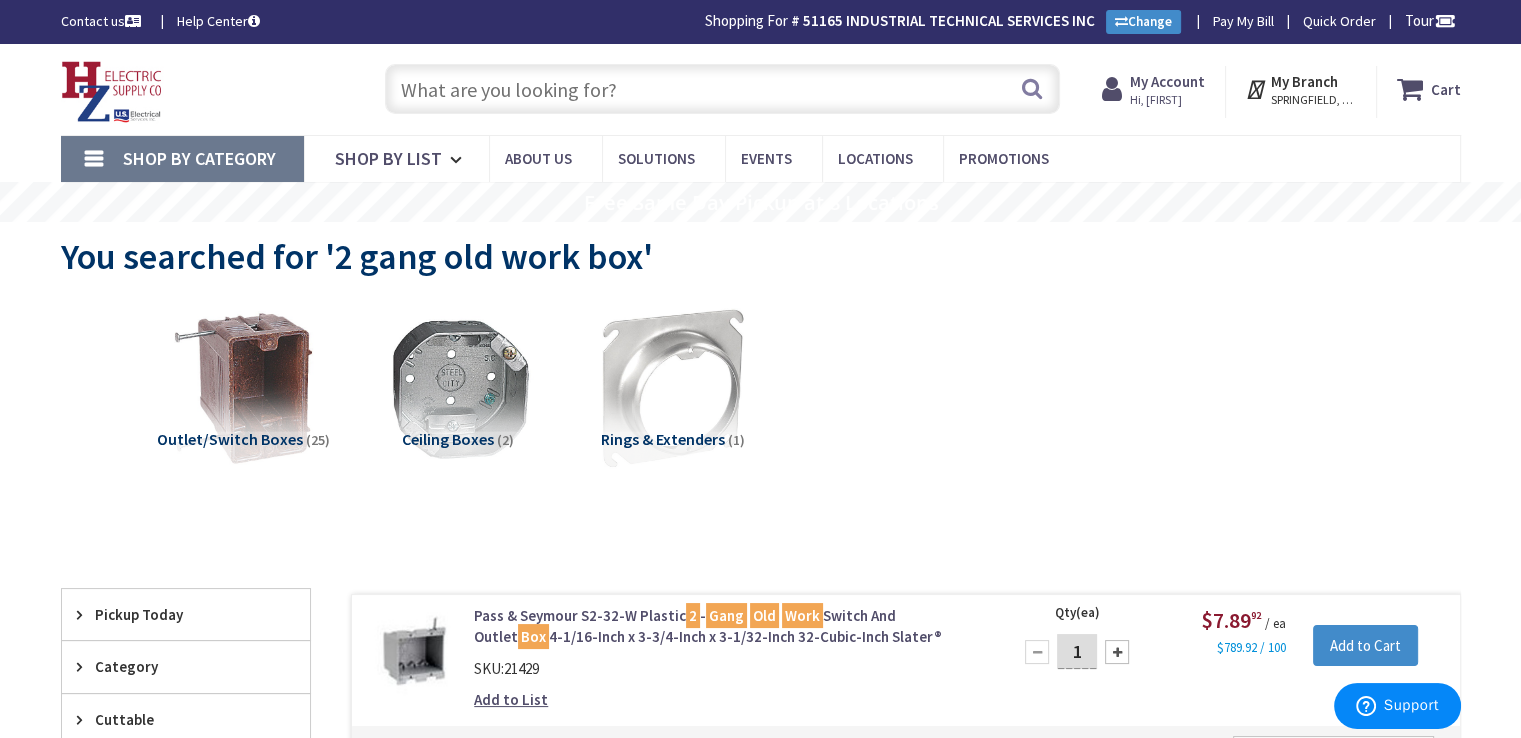 click at bounding box center [722, 89] 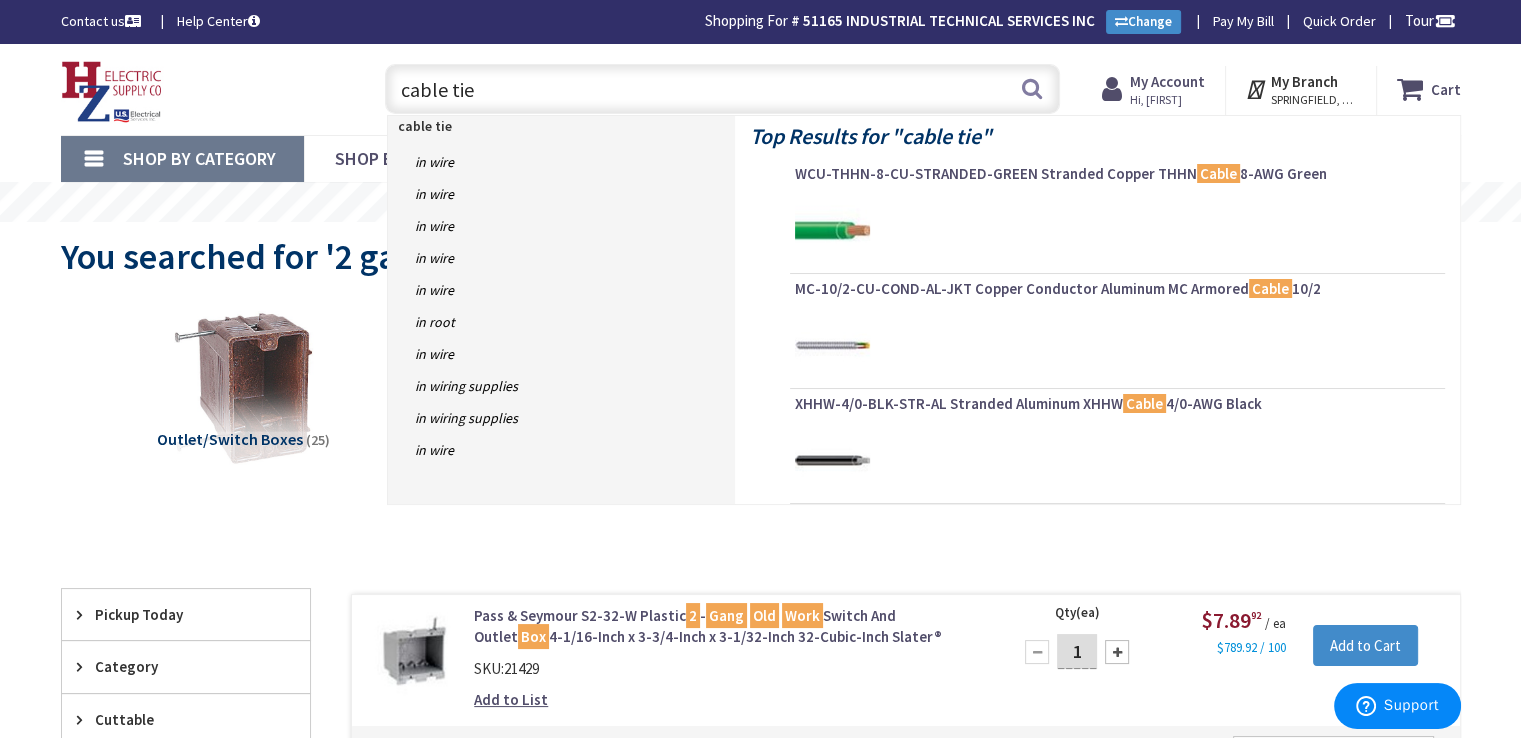 type on "cable ties" 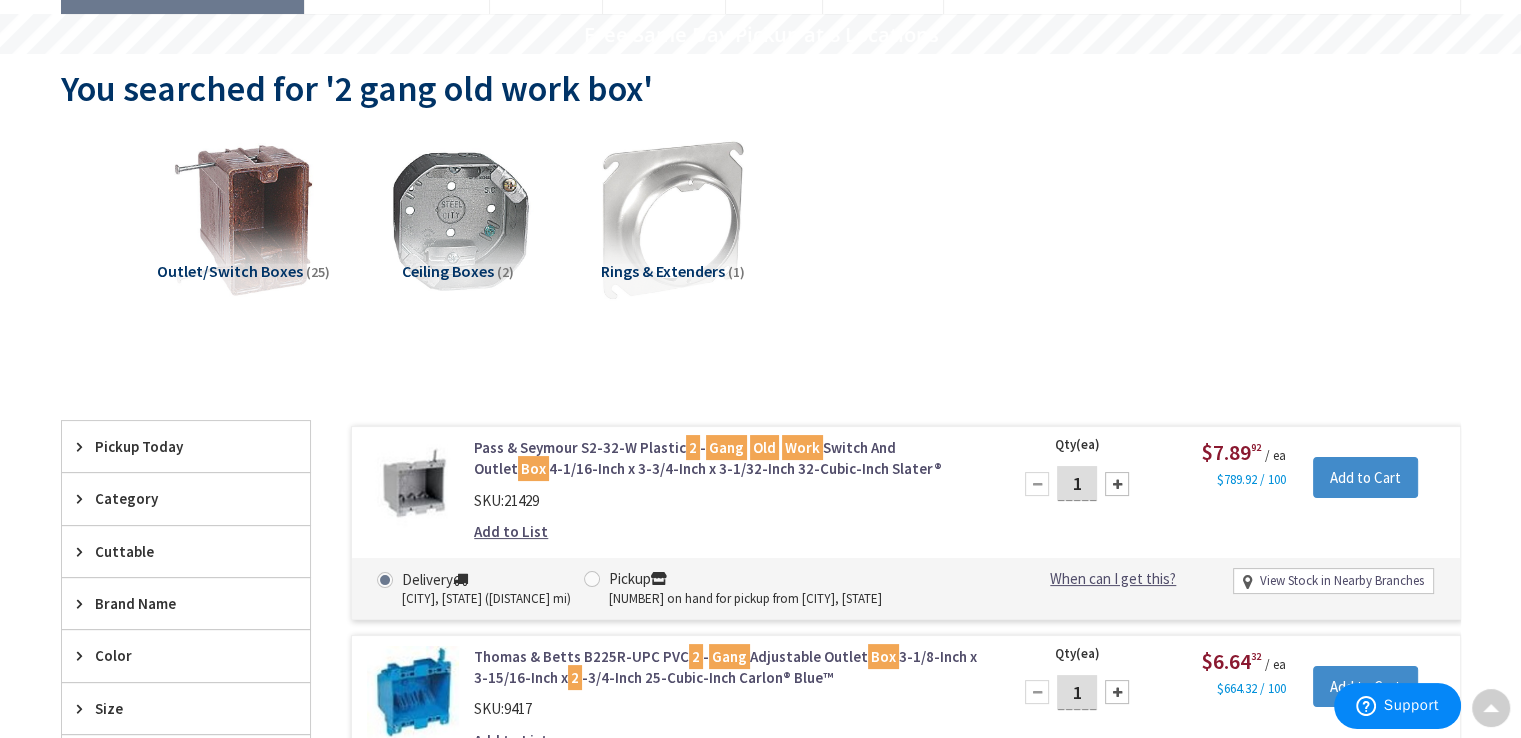 scroll, scrollTop: 0, scrollLeft: 0, axis: both 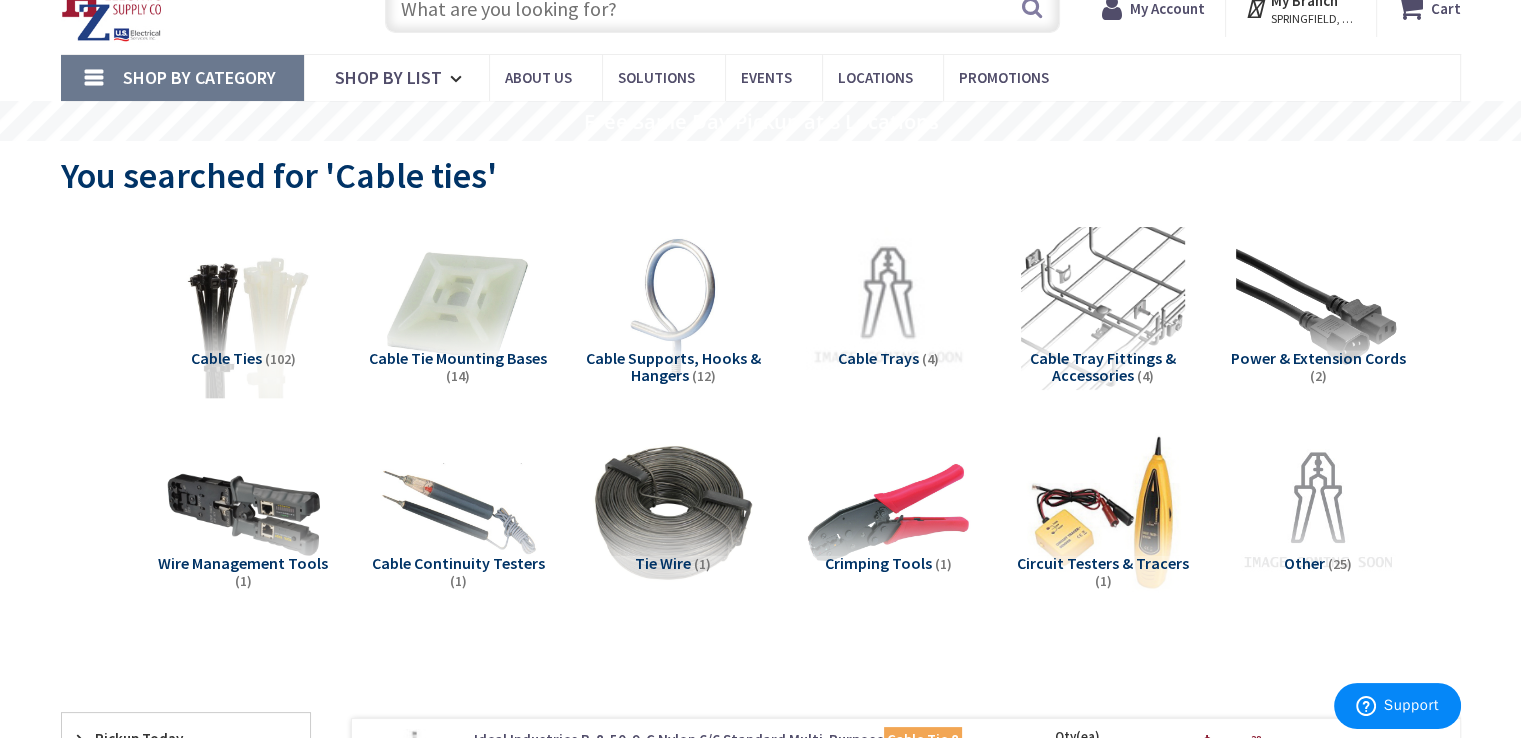 click at bounding box center (242, 307) 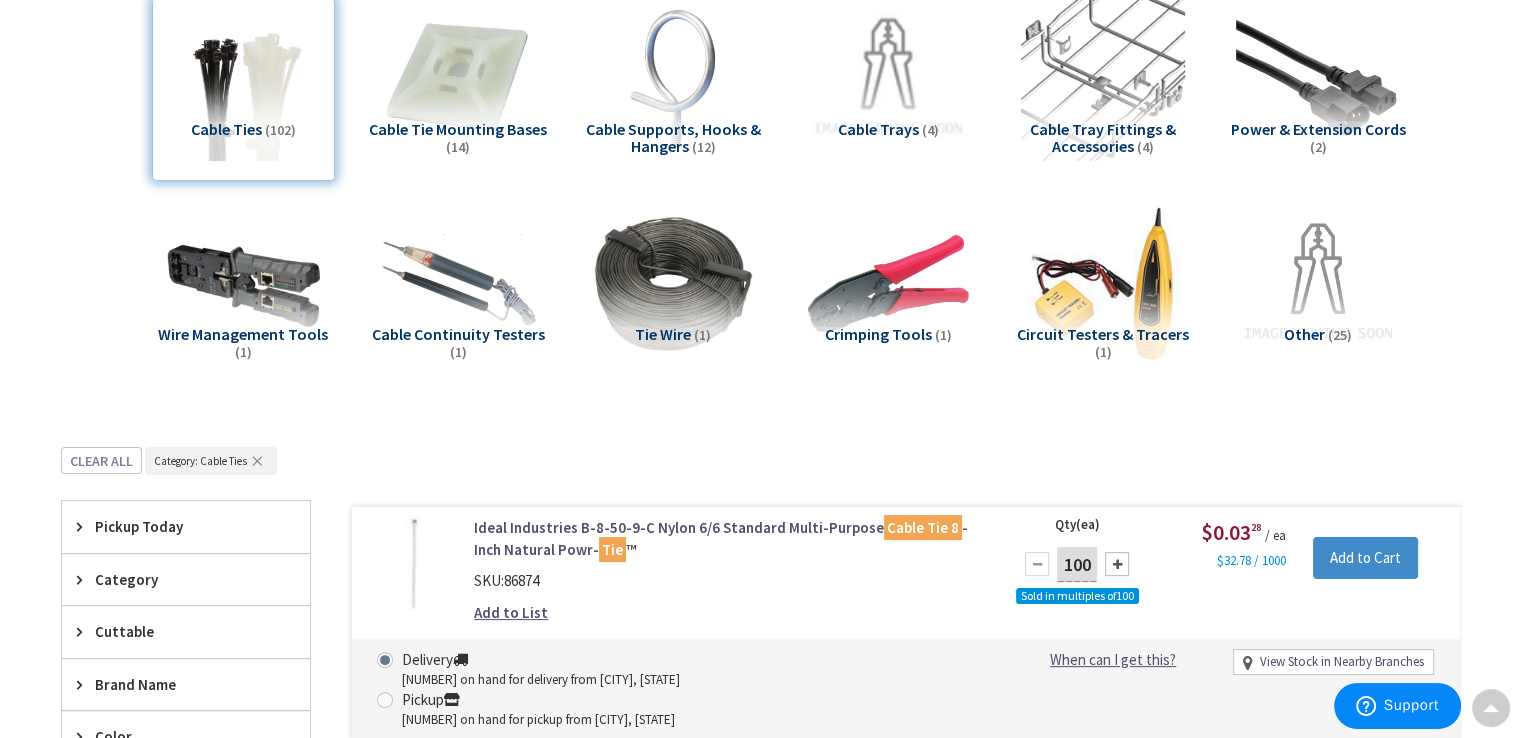 scroll, scrollTop: 0, scrollLeft: 0, axis: both 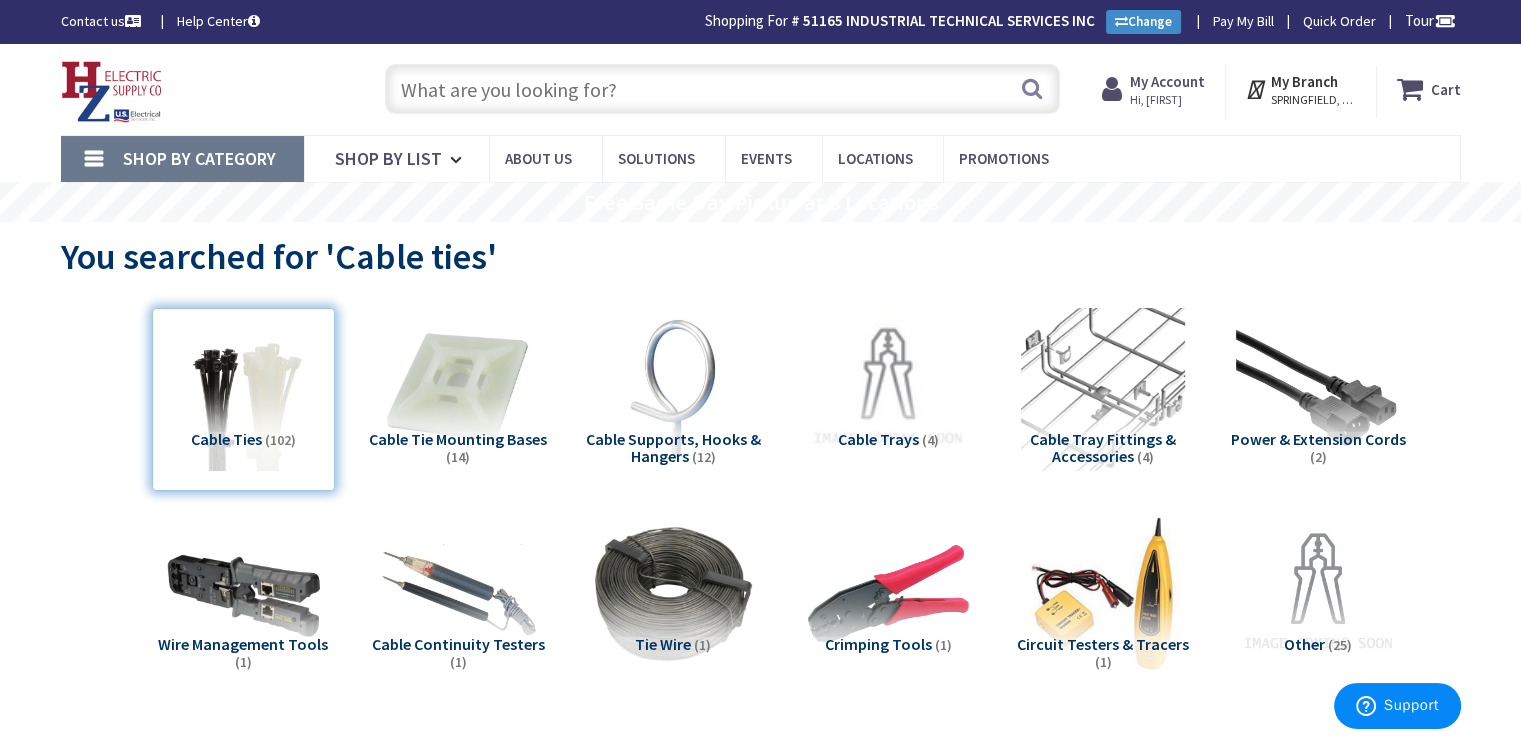 click at bounding box center [722, 89] 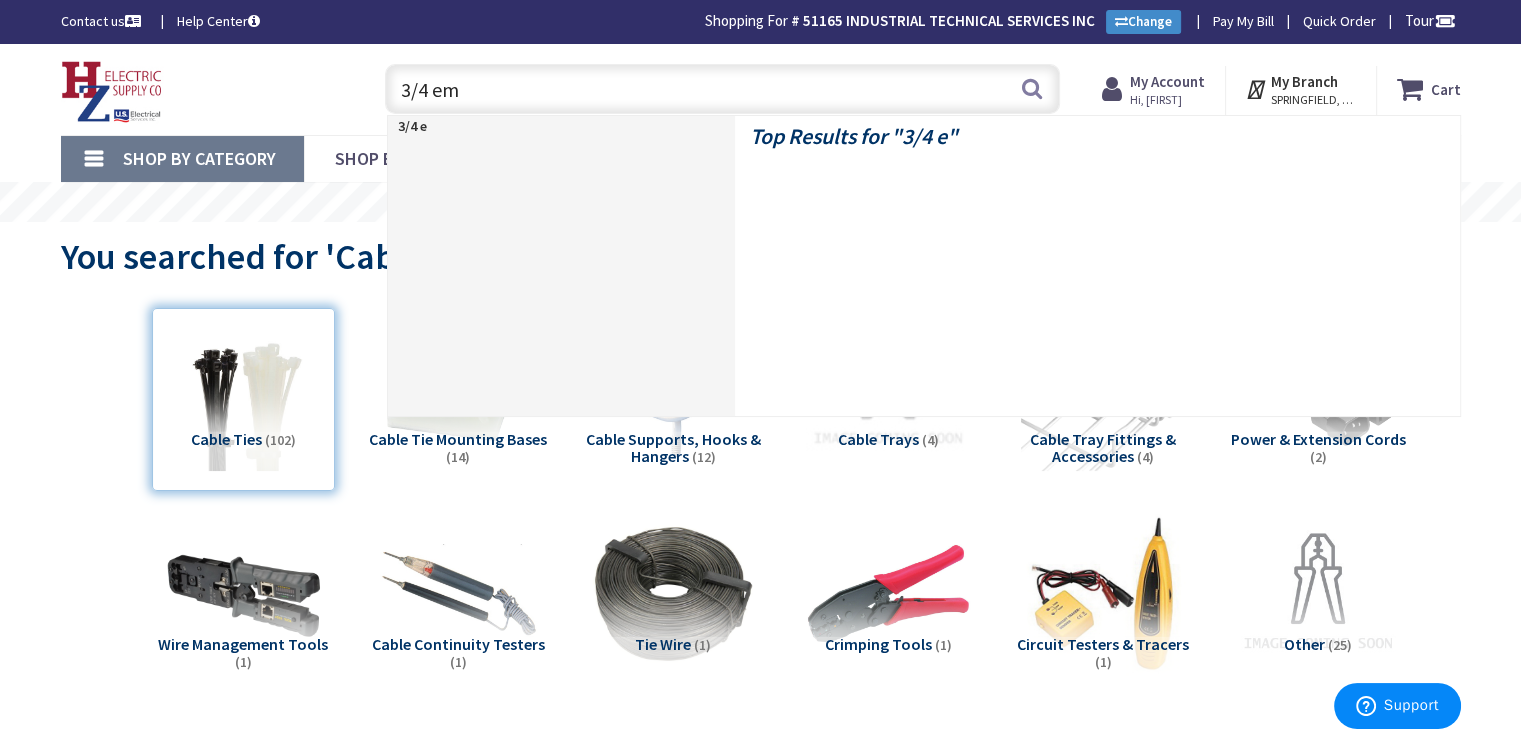 type on "3/4 emt" 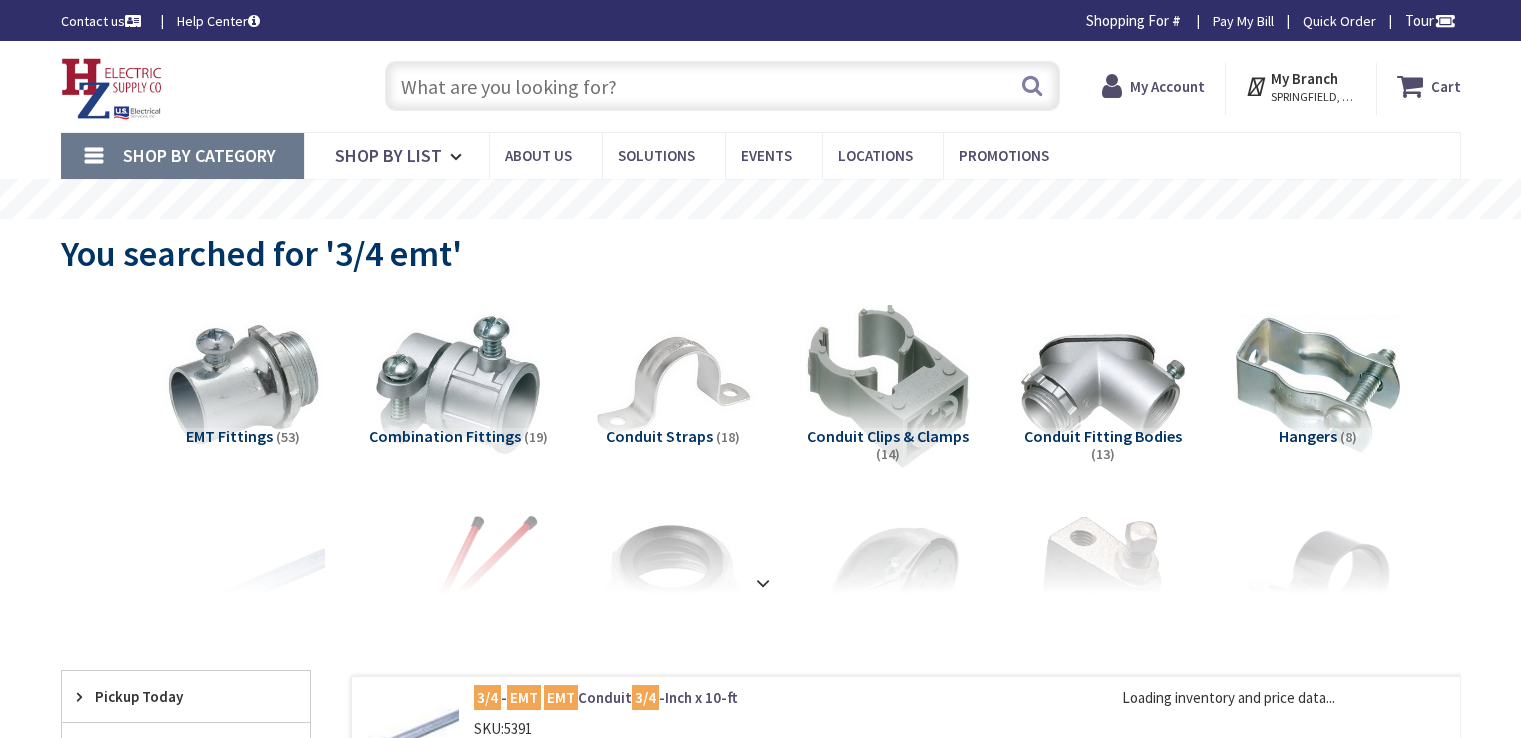 scroll, scrollTop: 0, scrollLeft: 0, axis: both 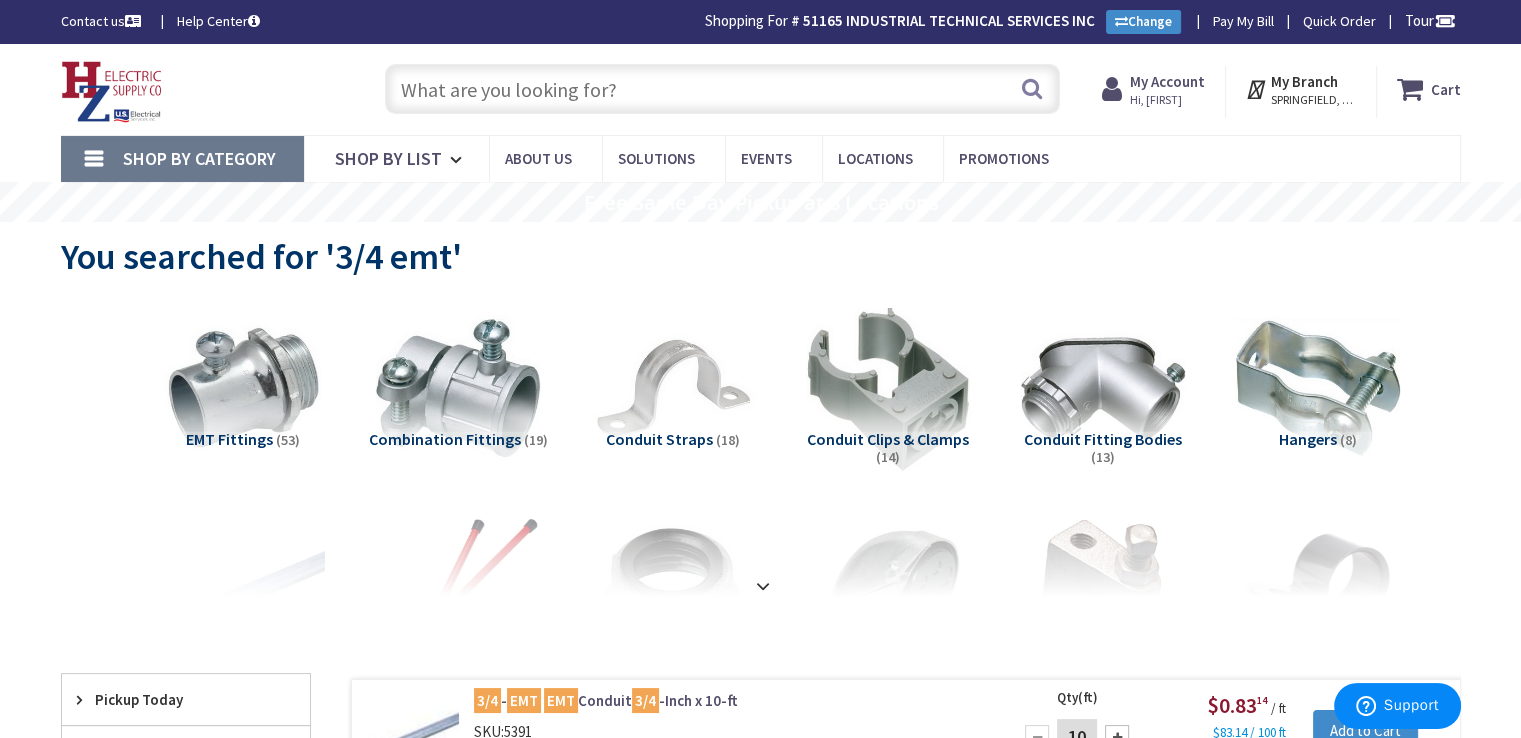 click at bounding box center (722, 89) 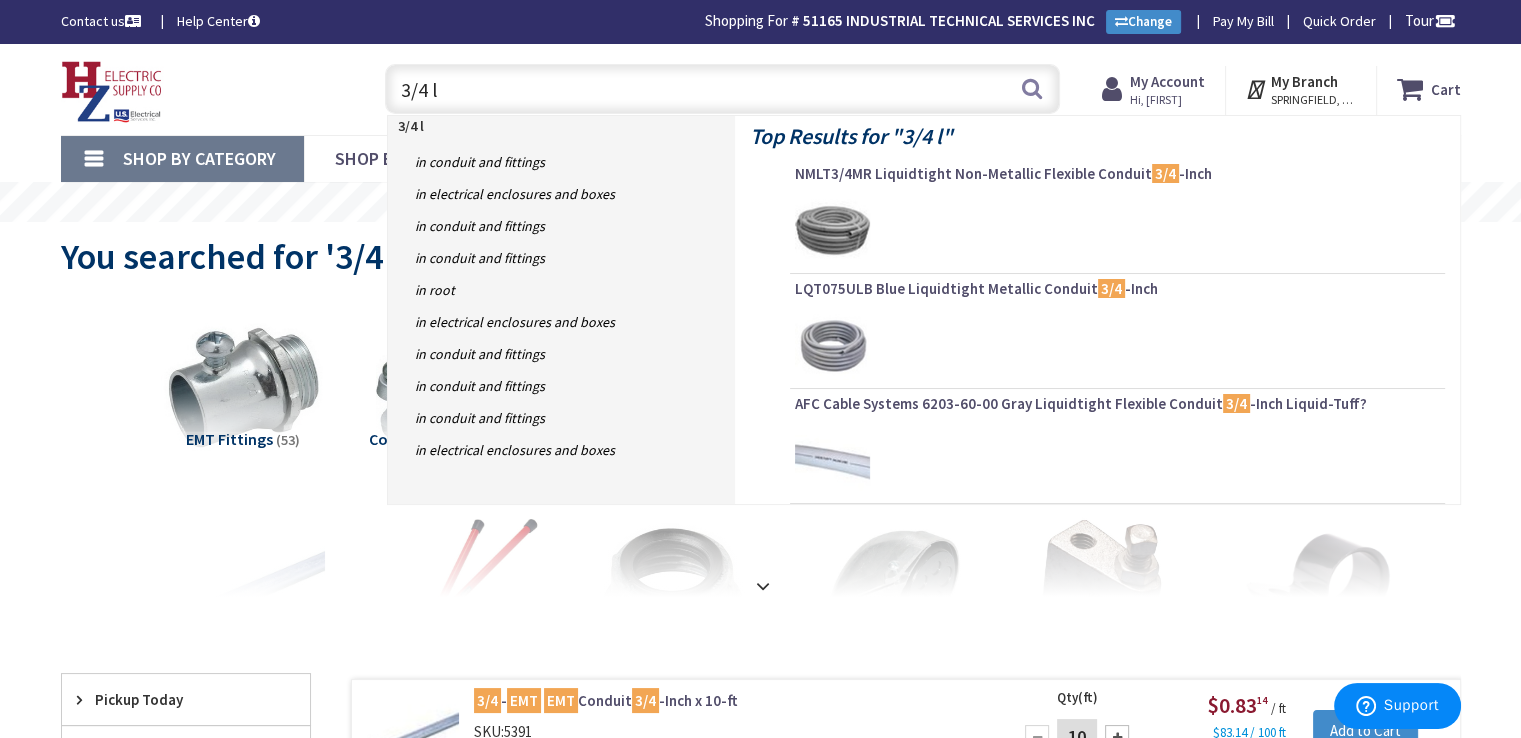 type on "3/4 lb" 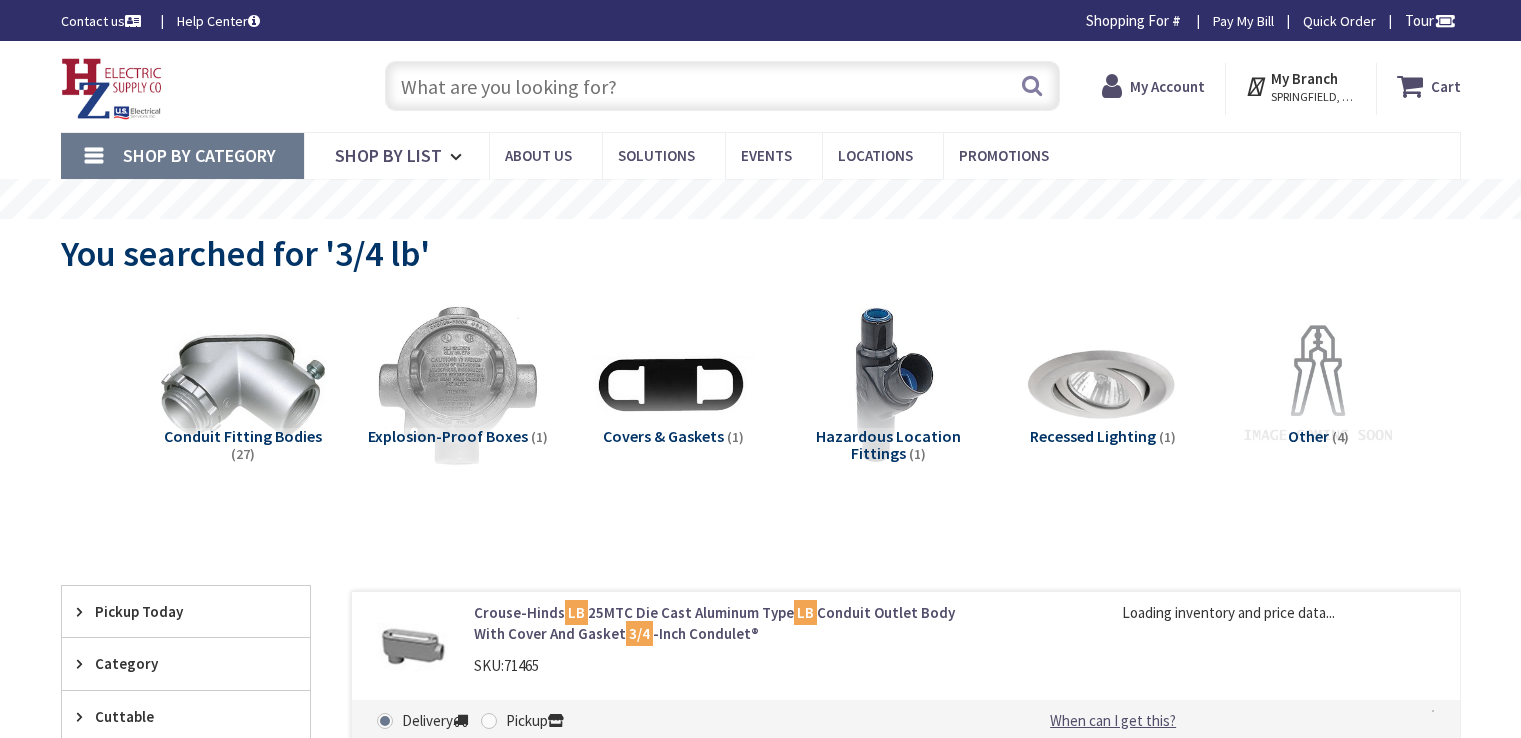 scroll, scrollTop: 0, scrollLeft: 0, axis: both 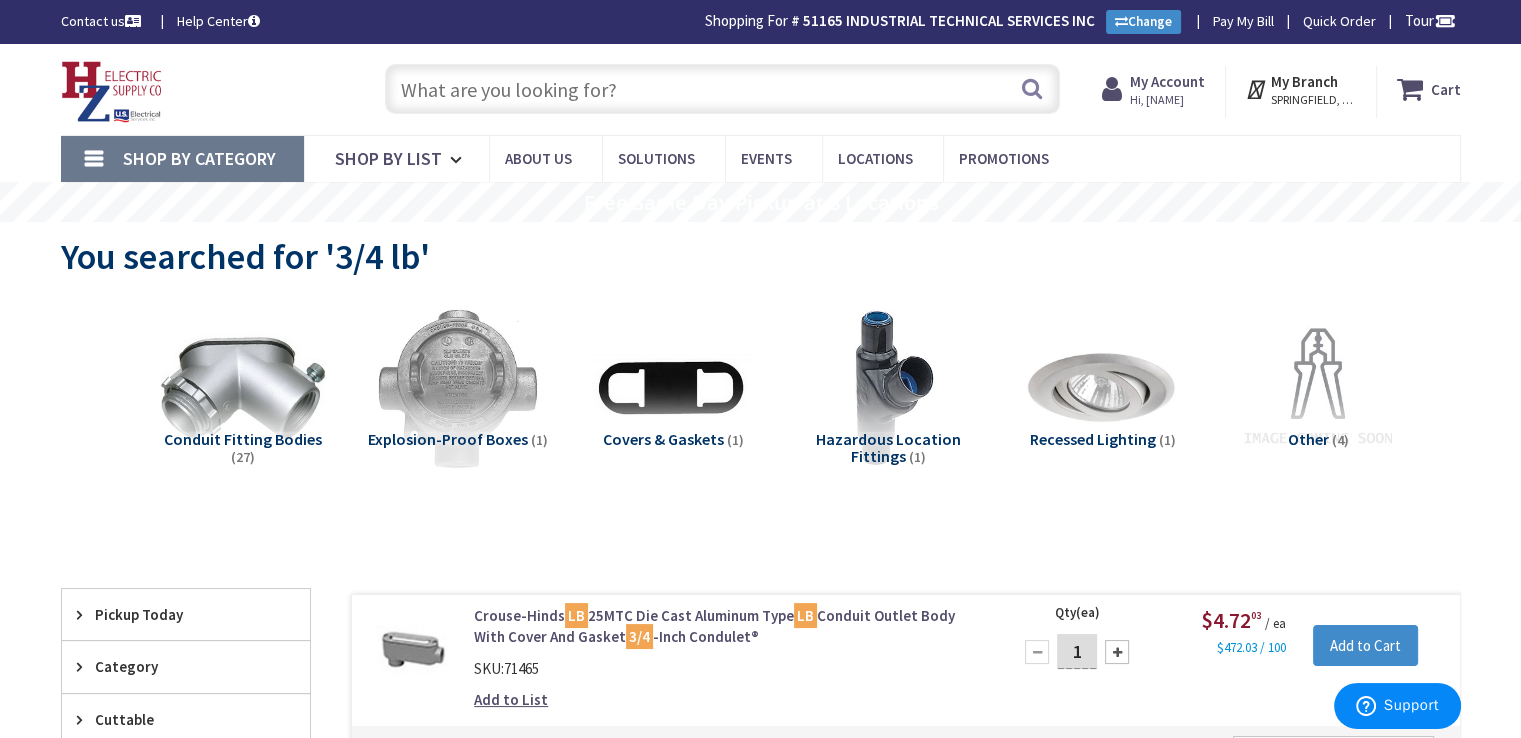 click at bounding box center [722, 89] 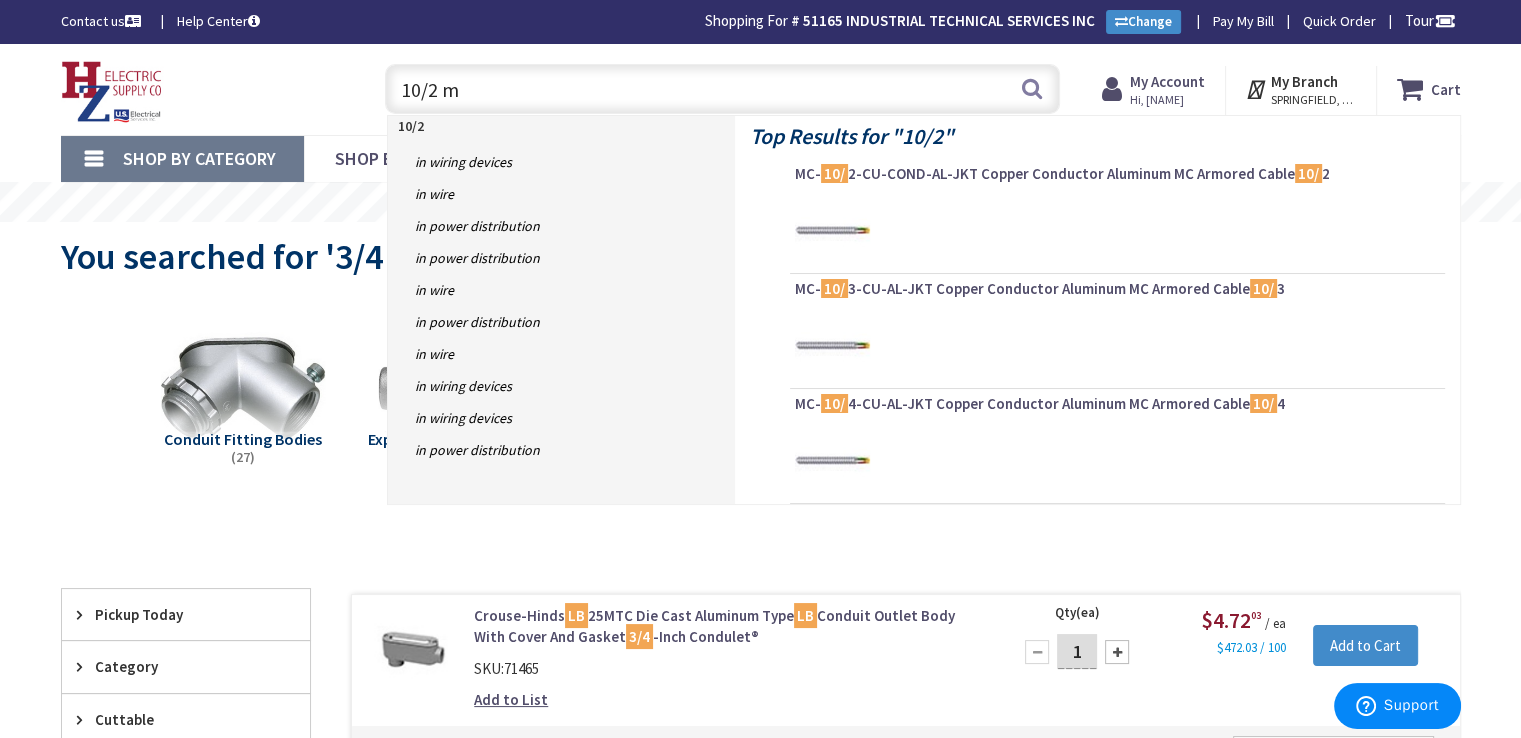type on "10/2 mc" 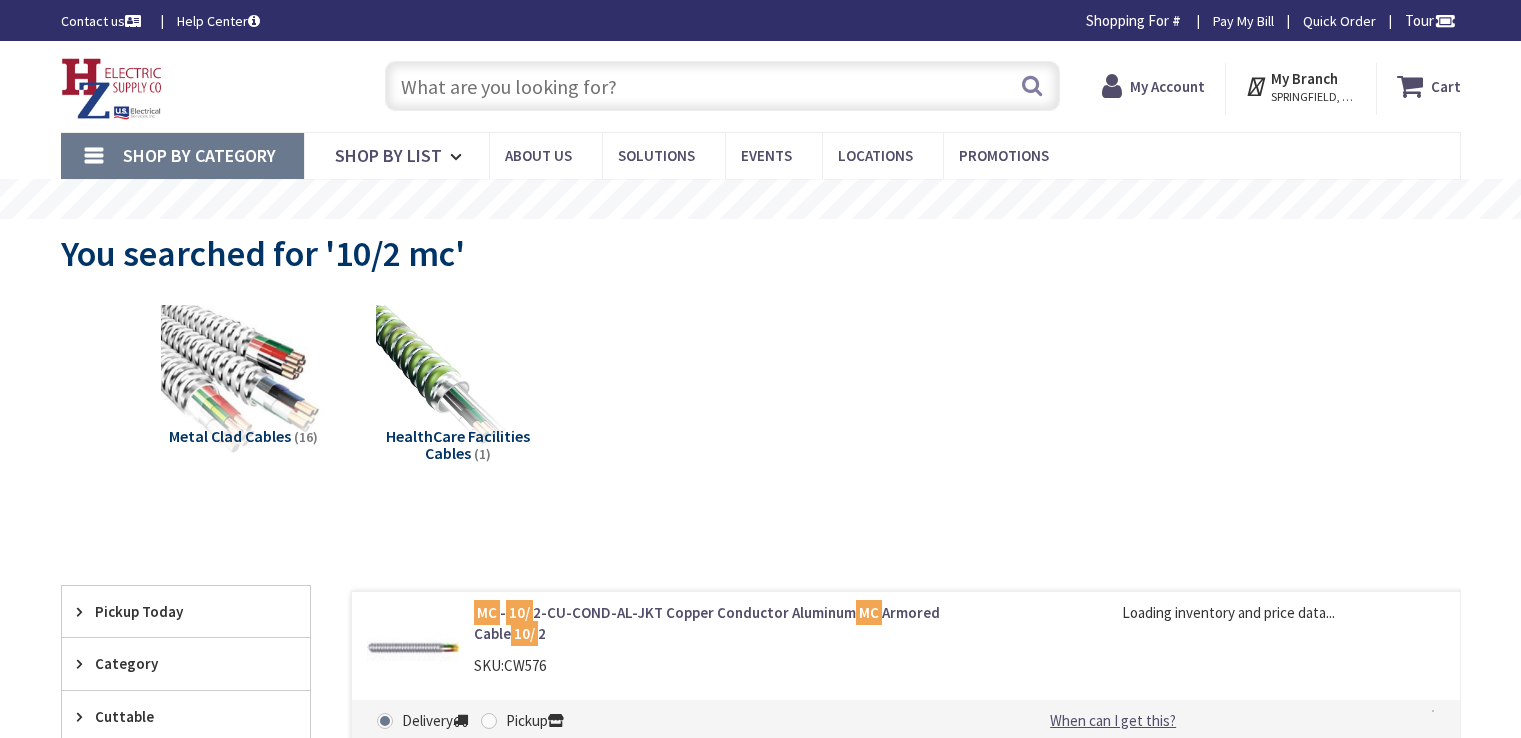 scroll, scrollTop: 0, scrollLeft: 0, axis: both 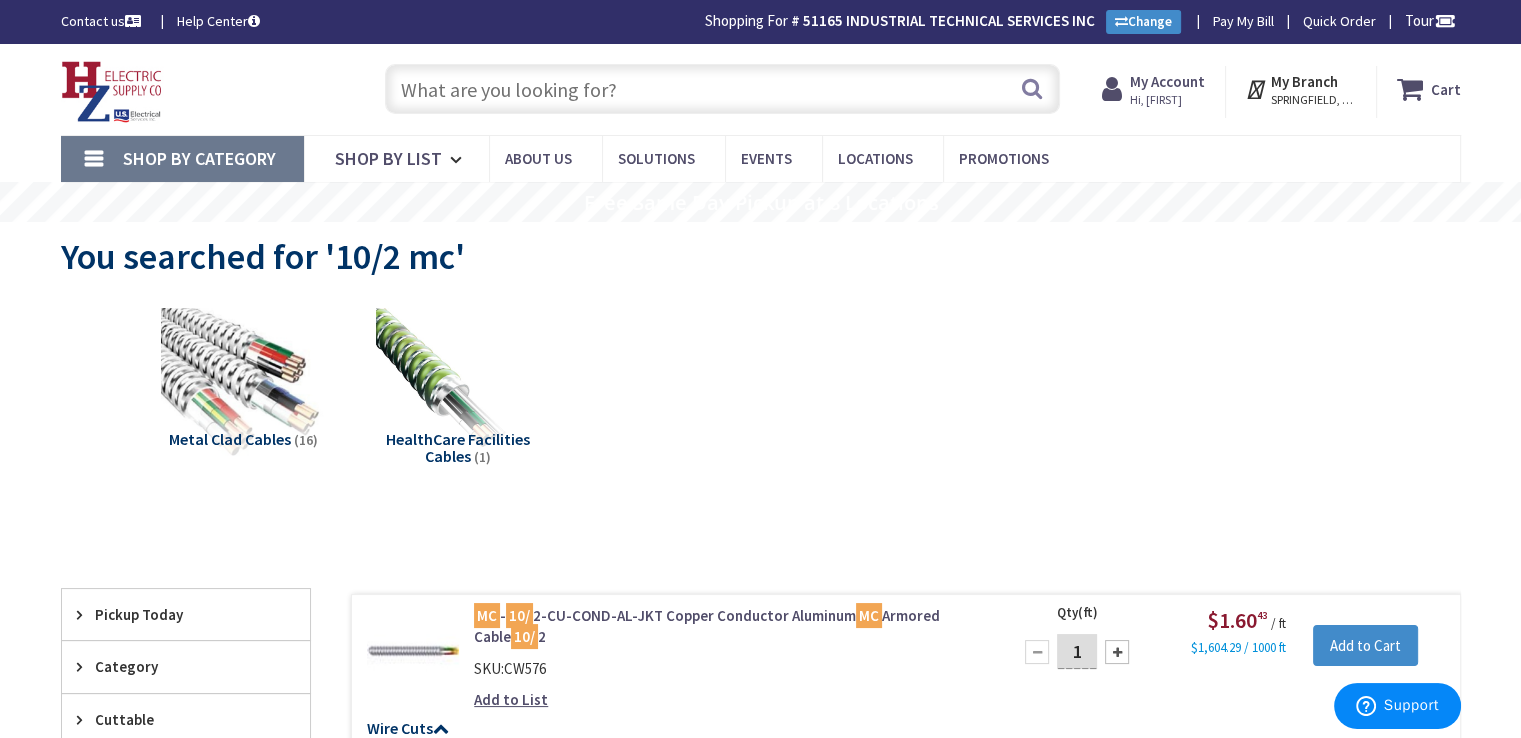 click at bounding box center (722, 89) 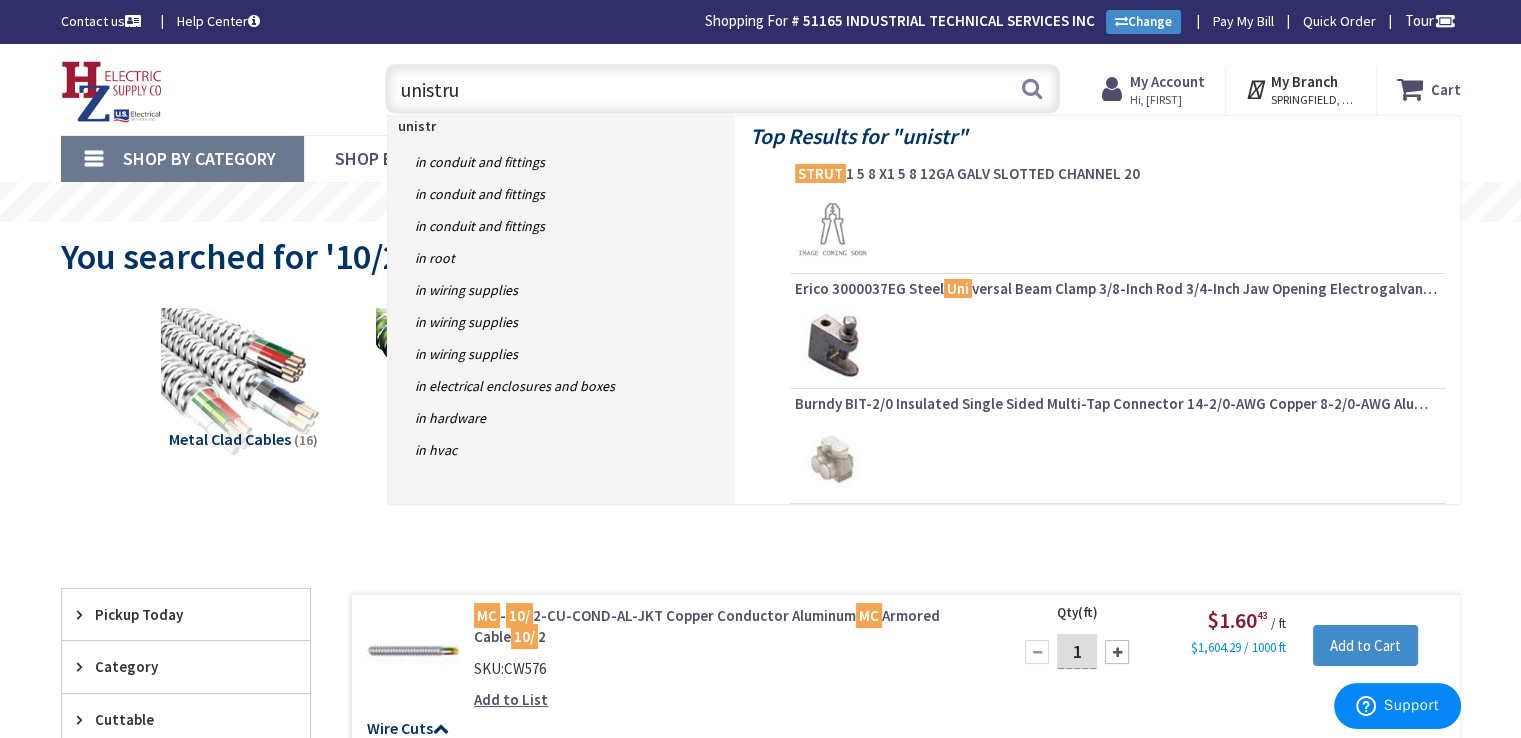 type on "unistrut" 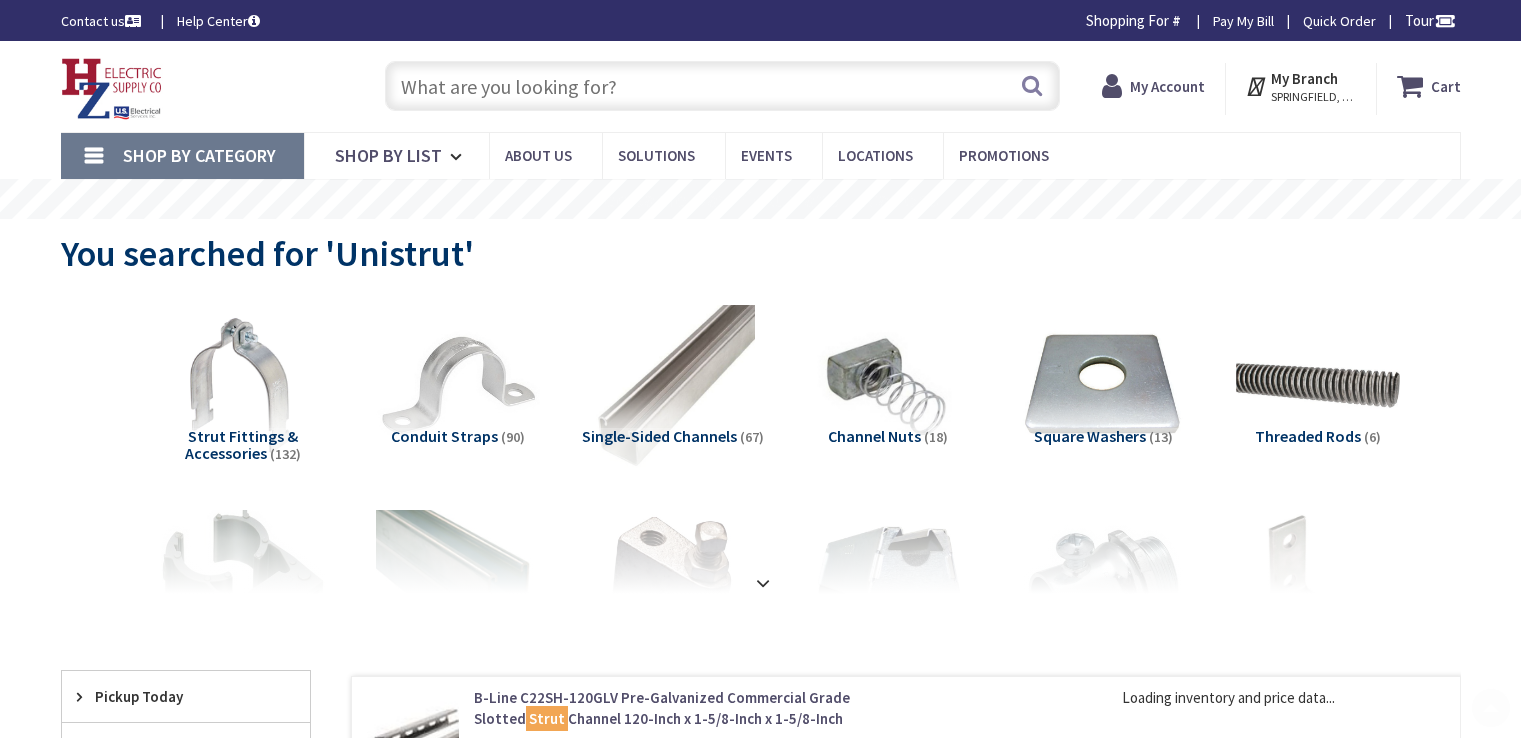 scroll, scrollTop: 195, scrollLeft: 0, axis: vertical 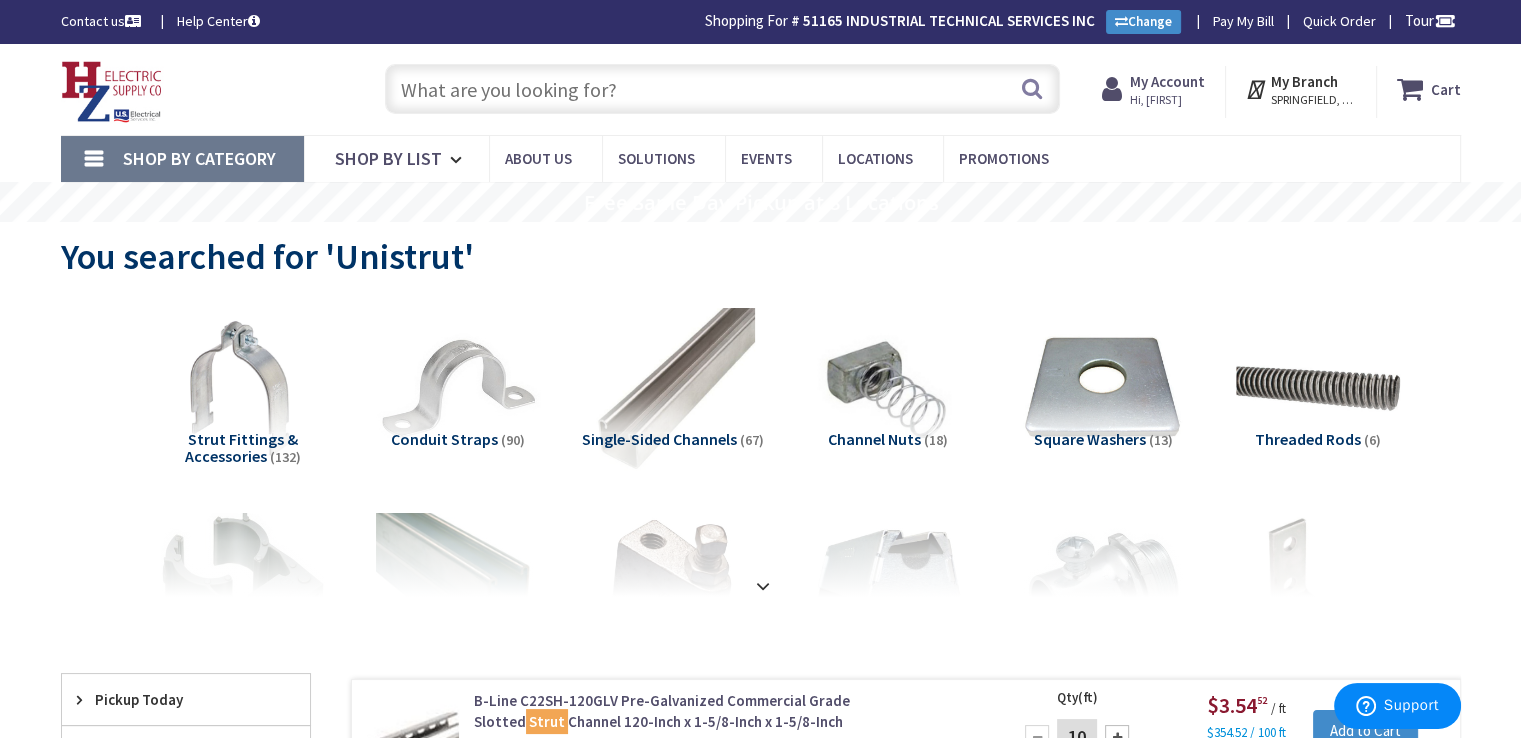 click at bounding box center [722, 89] 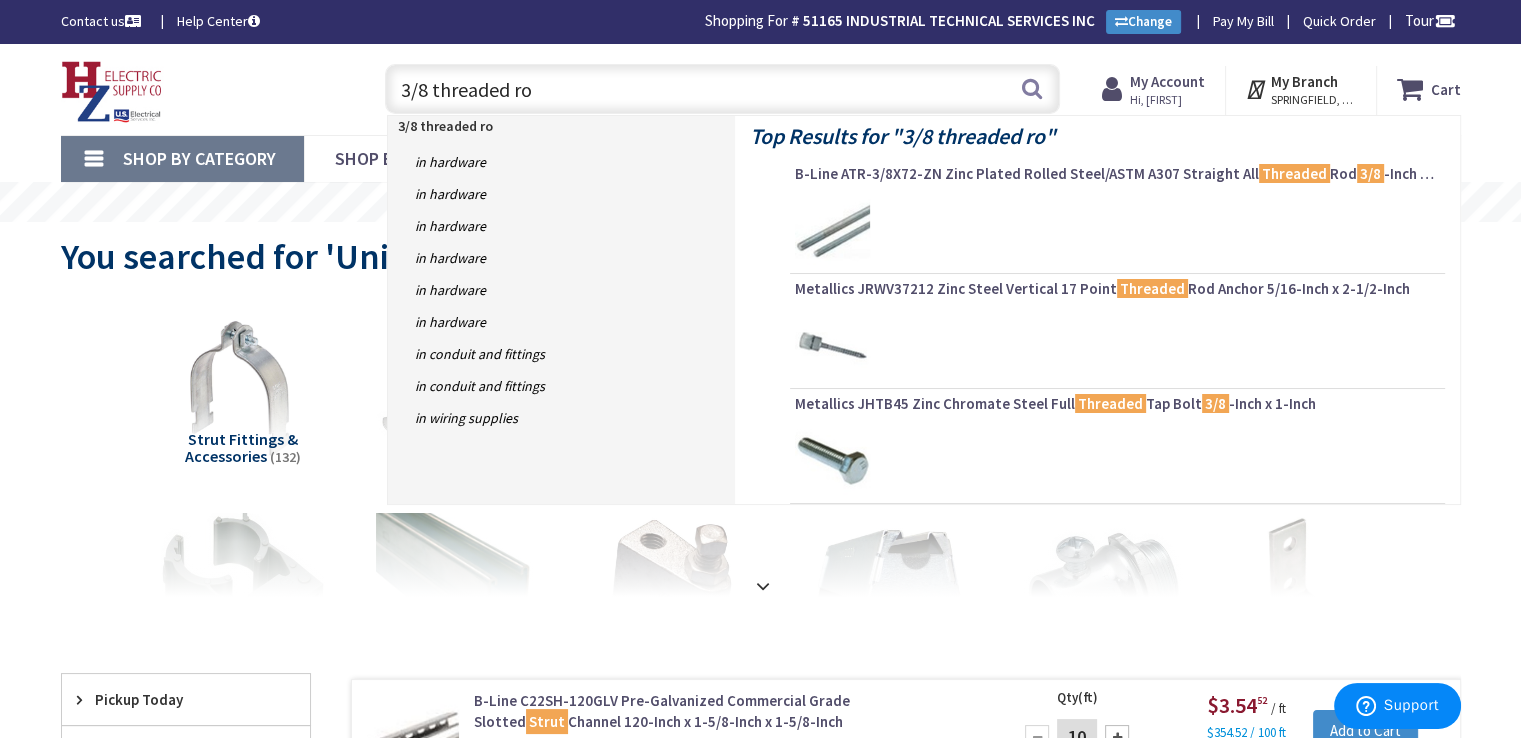 type on "3/8 threaded rod" 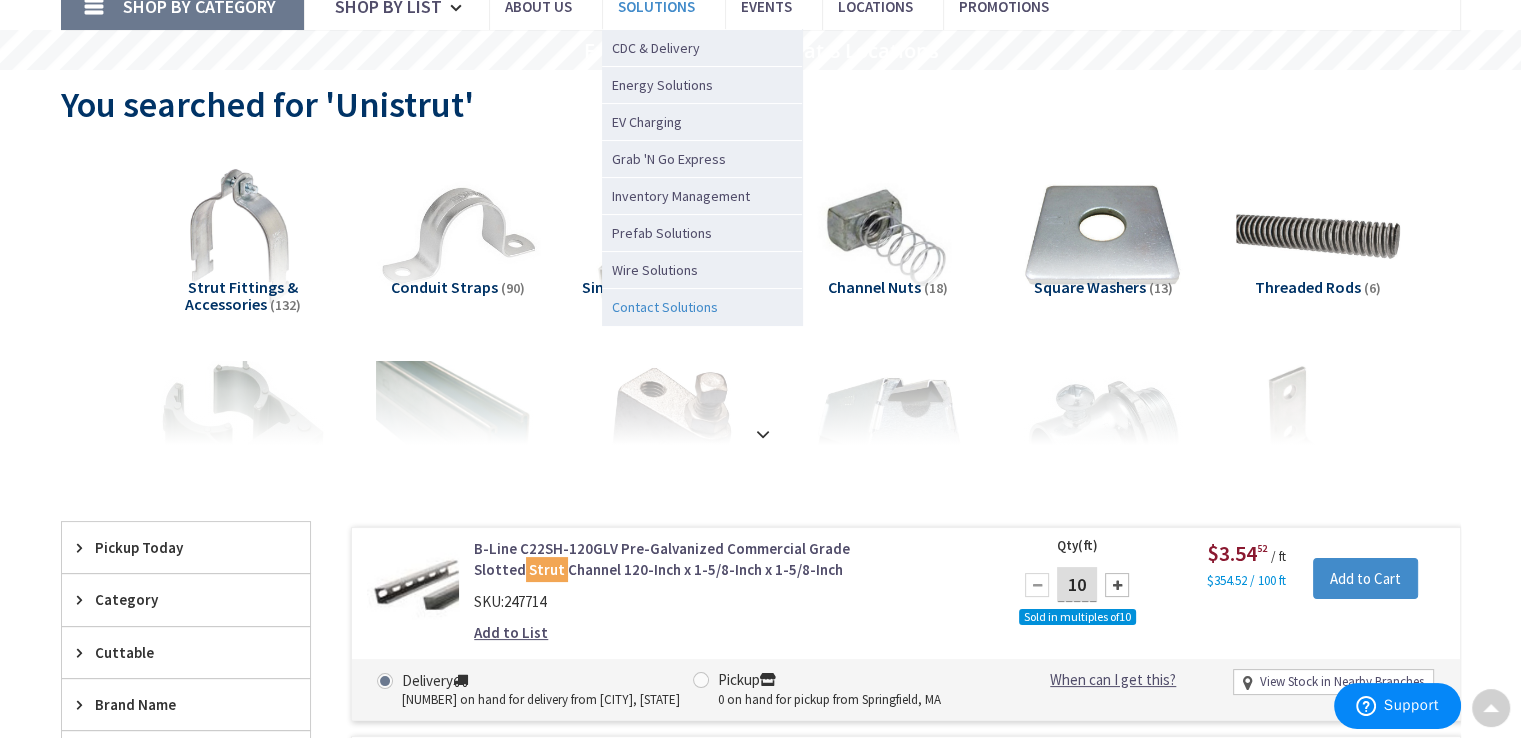 scroll, scrollTop: 0, scrollLeft: 0, axis: both 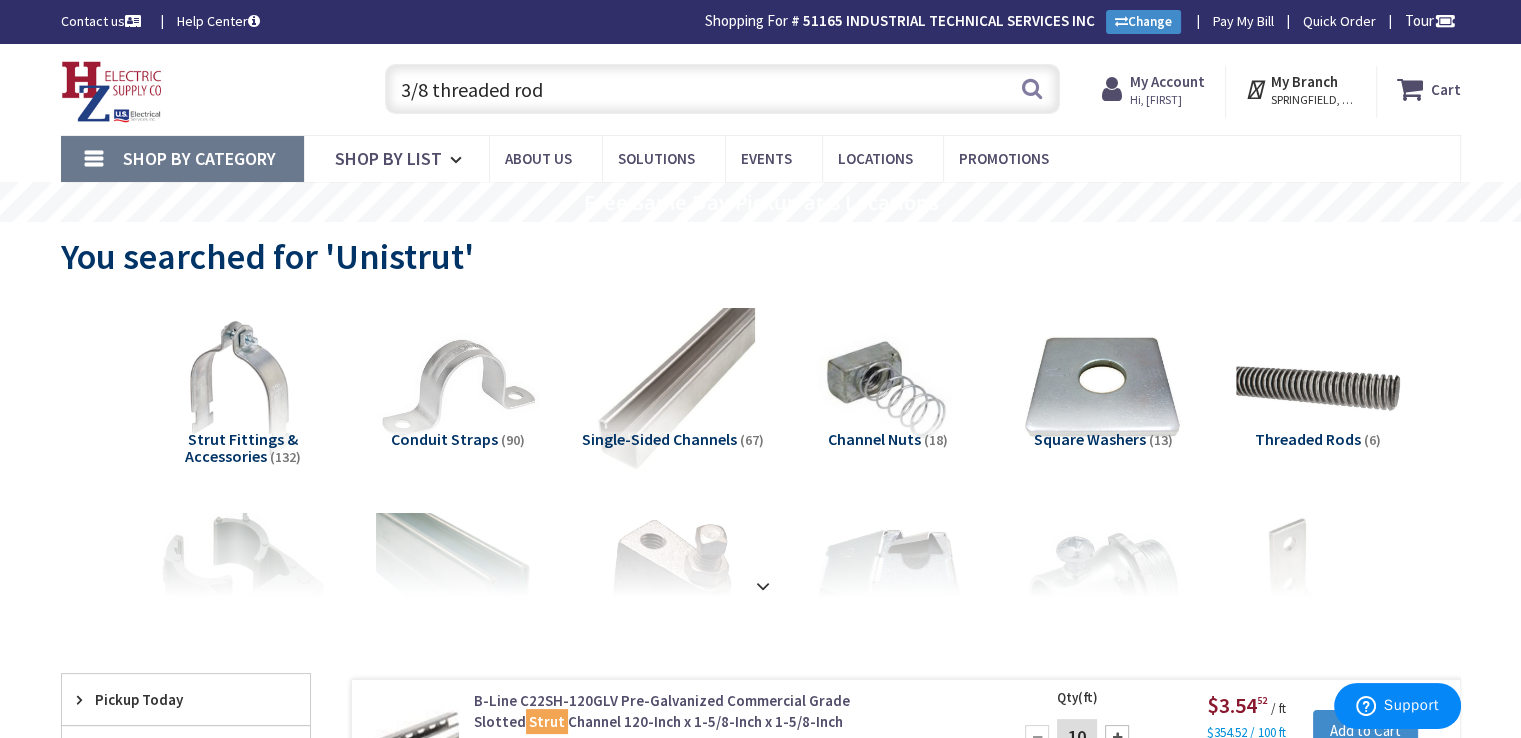 click on "3/8 threaded rod" at bounding box center [722, 89] 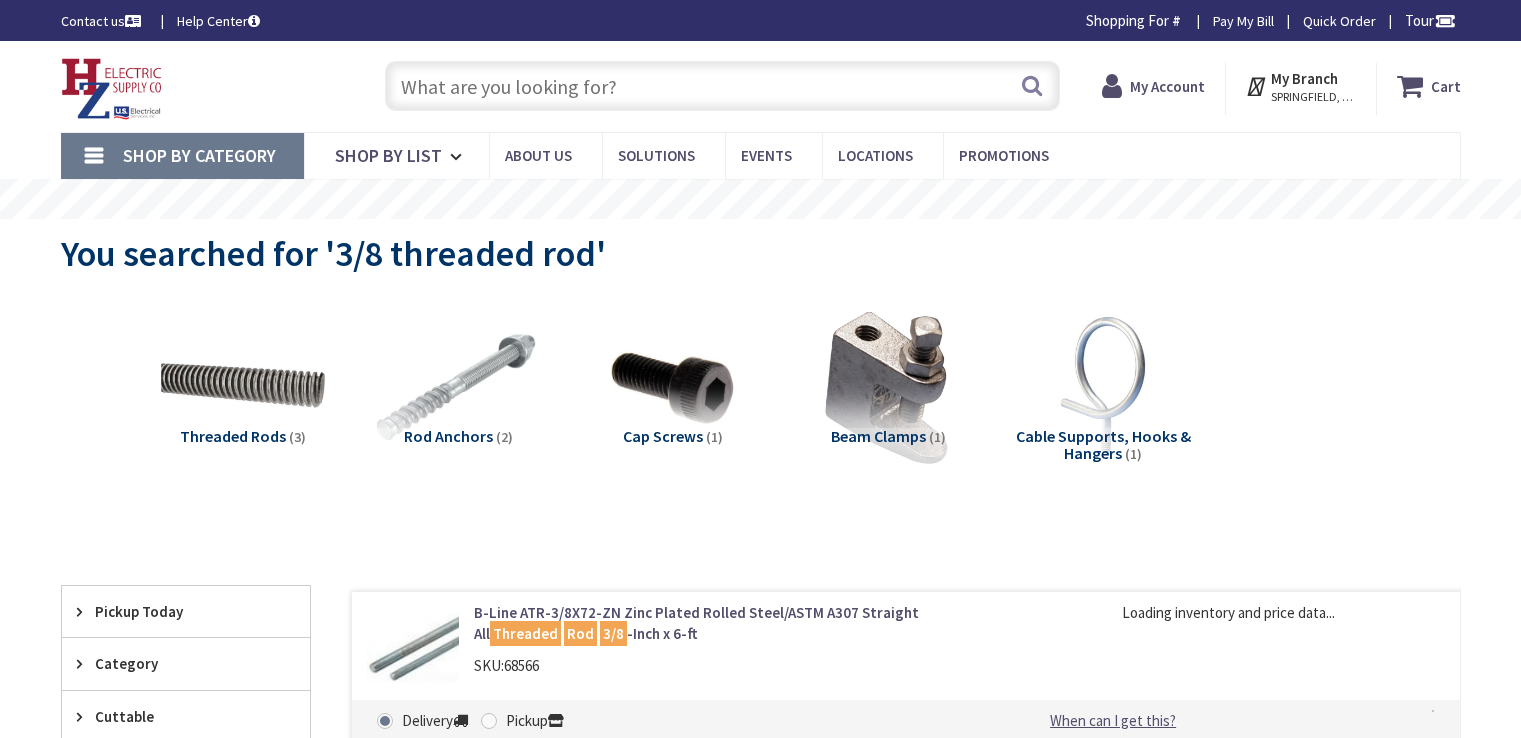 scroll, scrollTop: 0, scrollLeft: 0, axis: both 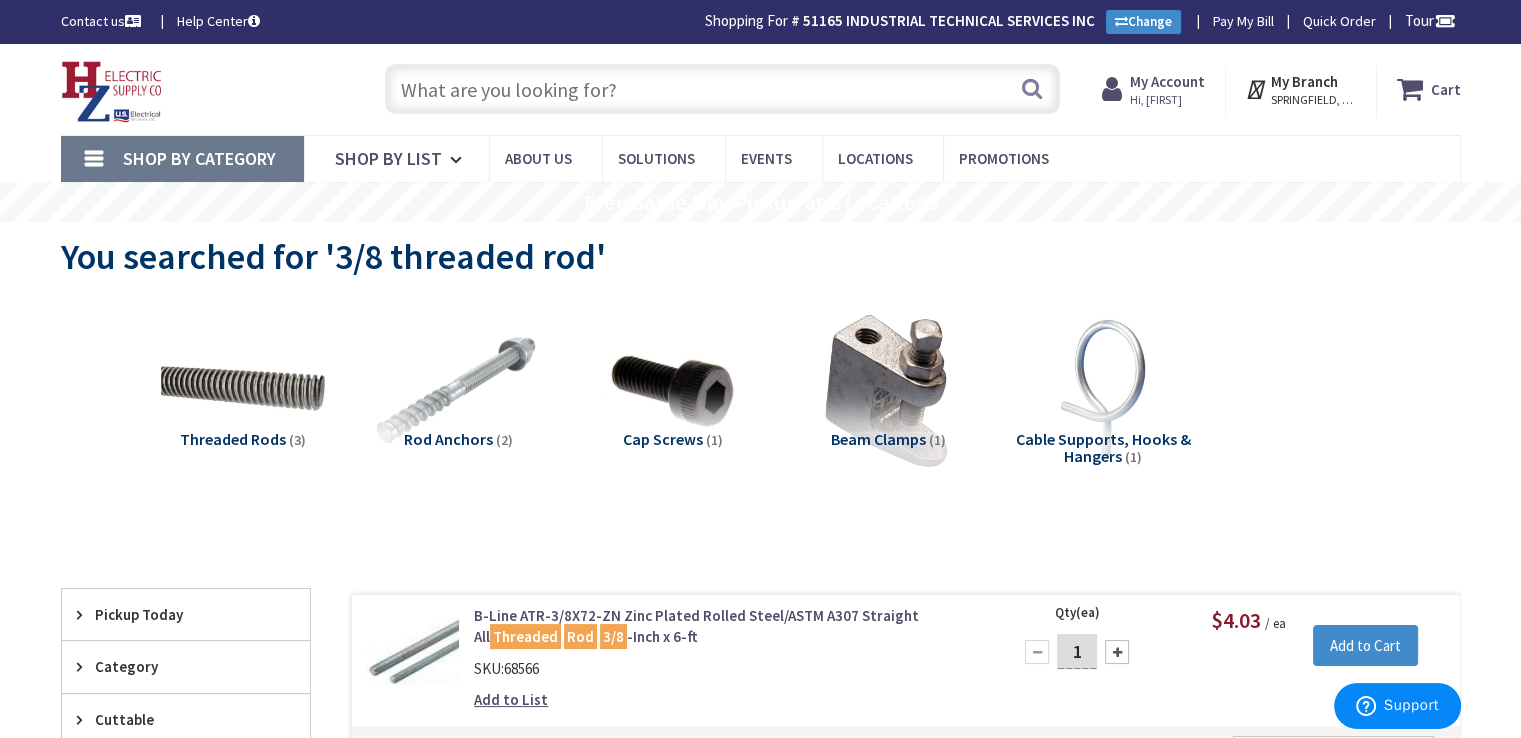 click at bounding box center [722, 89] 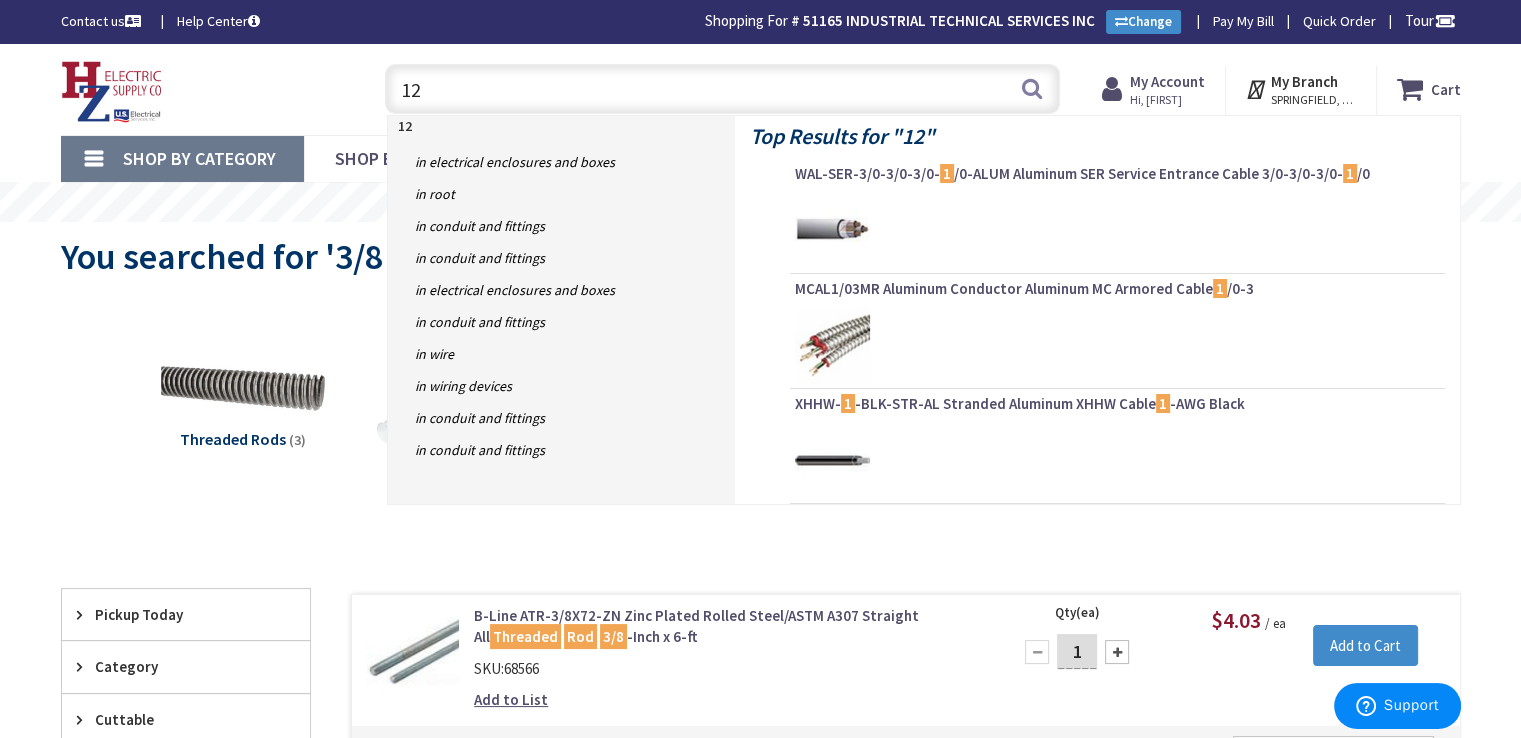 type on "1" 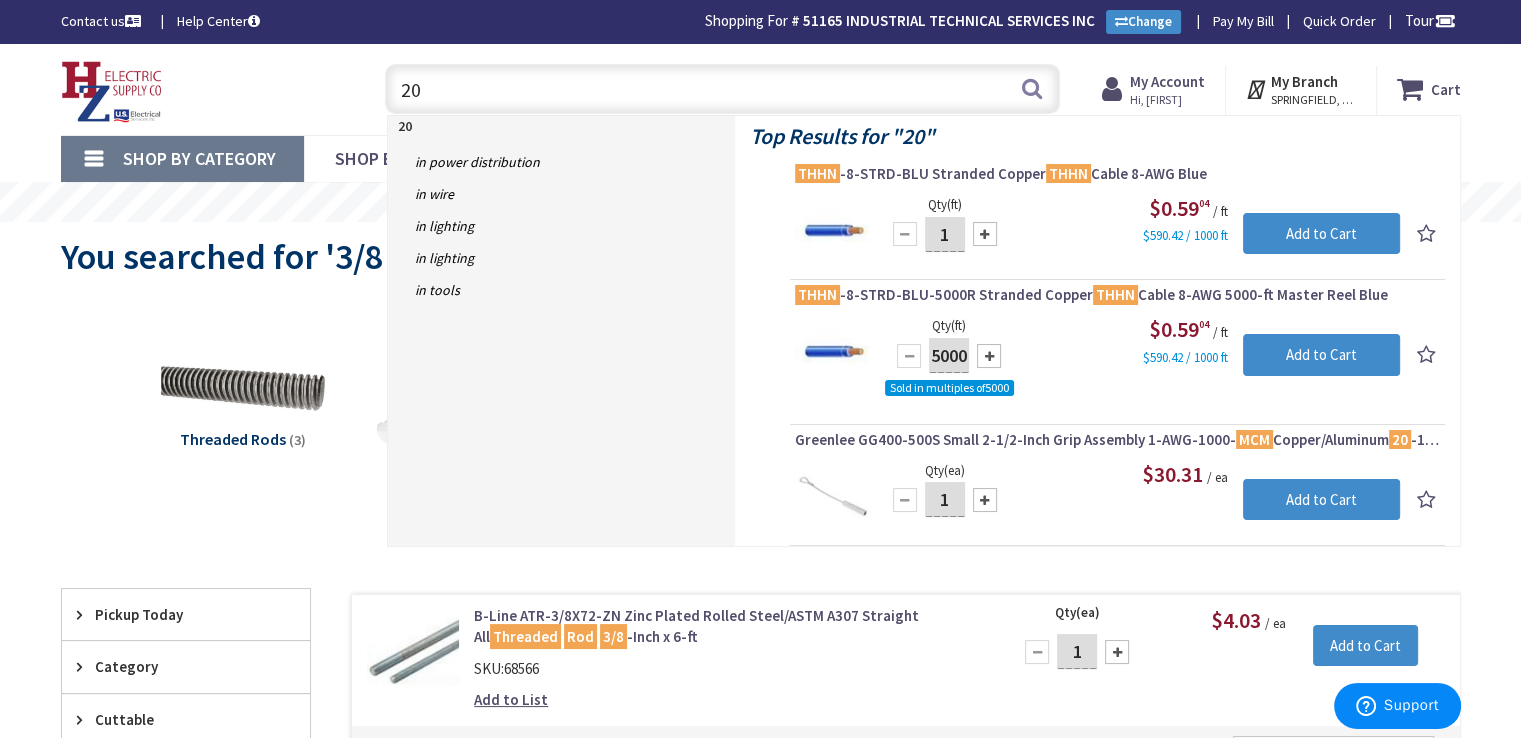 type on "2" 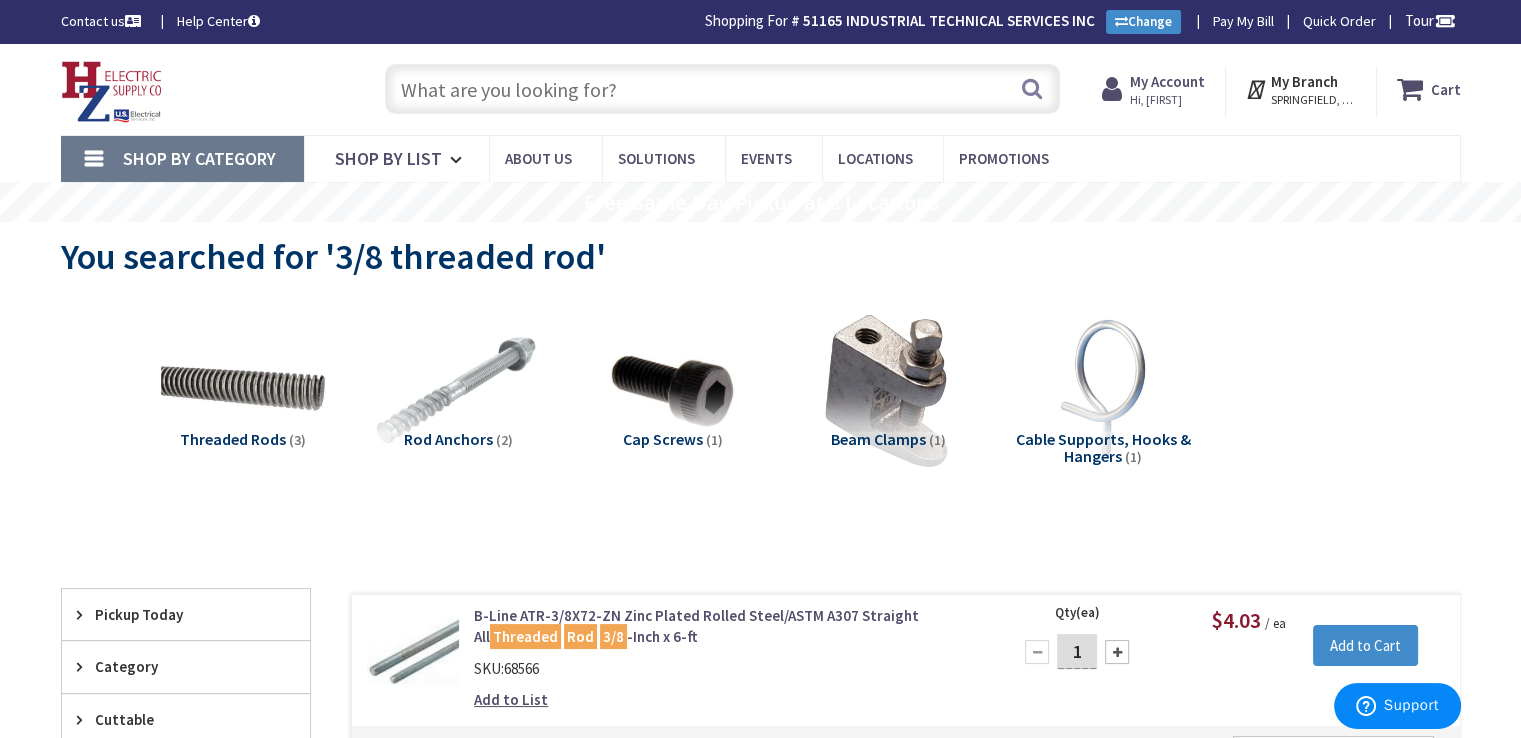 click at bounding box center (722, 89) 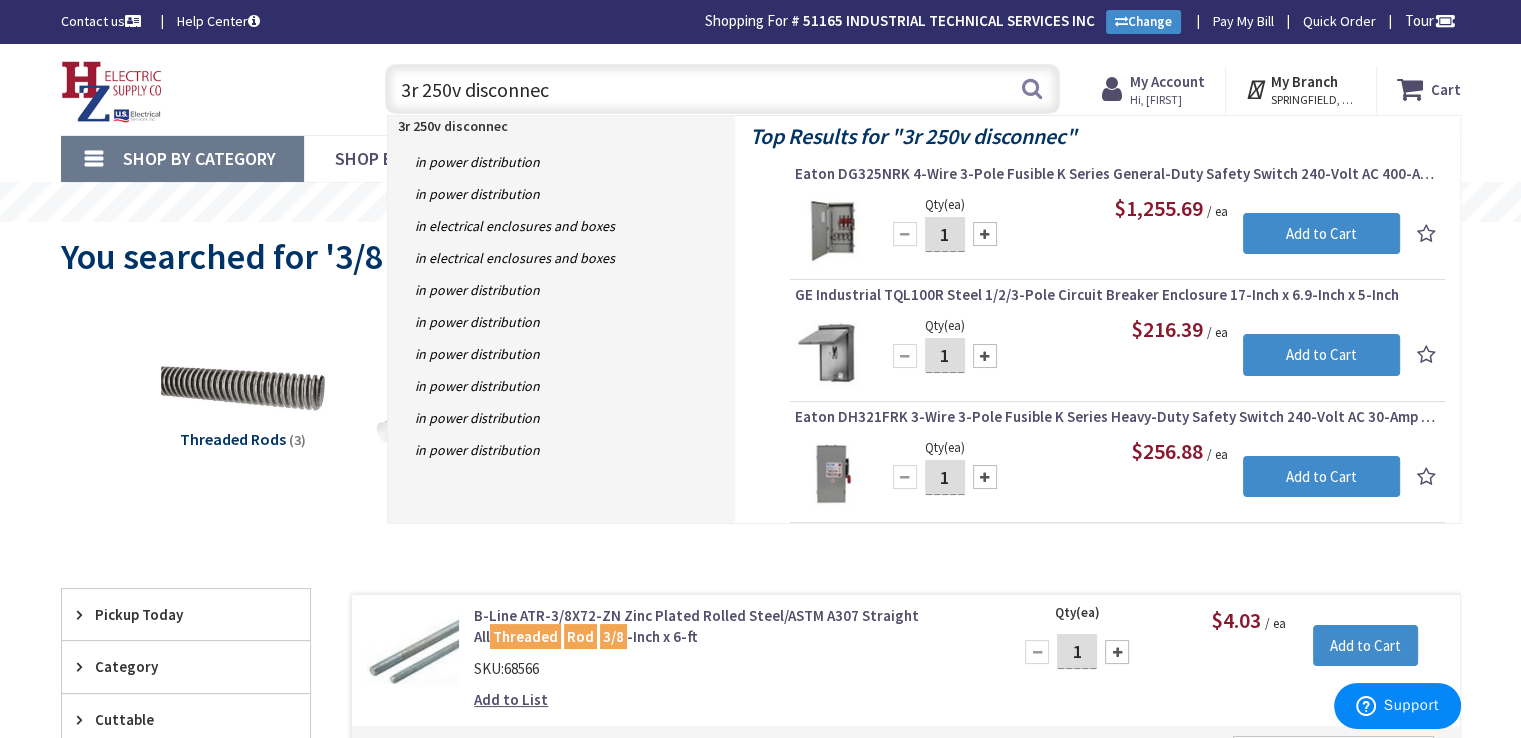 type on "3r 250v disconnect" 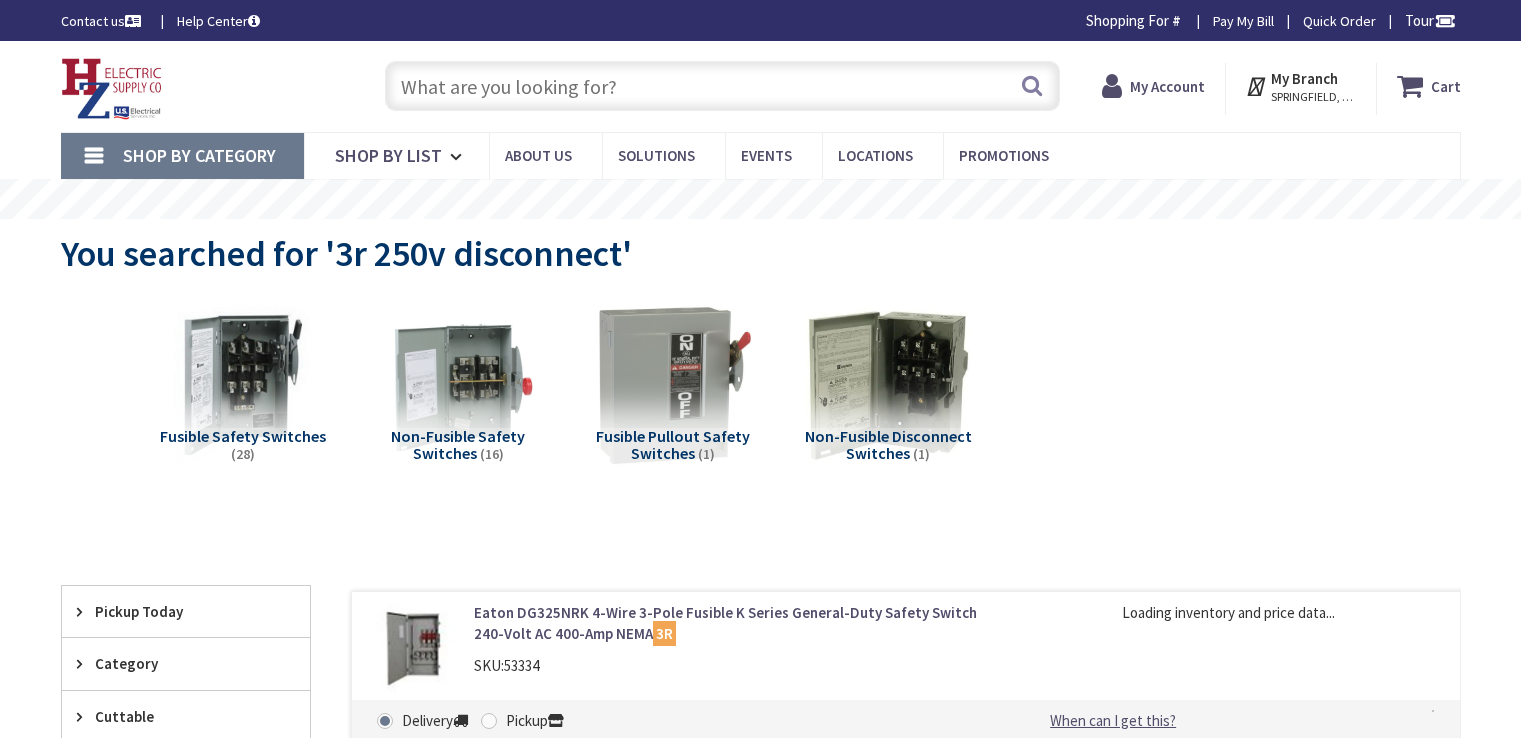 scroll, scrollTop: 0, scrollLeft: 0, axis: both 